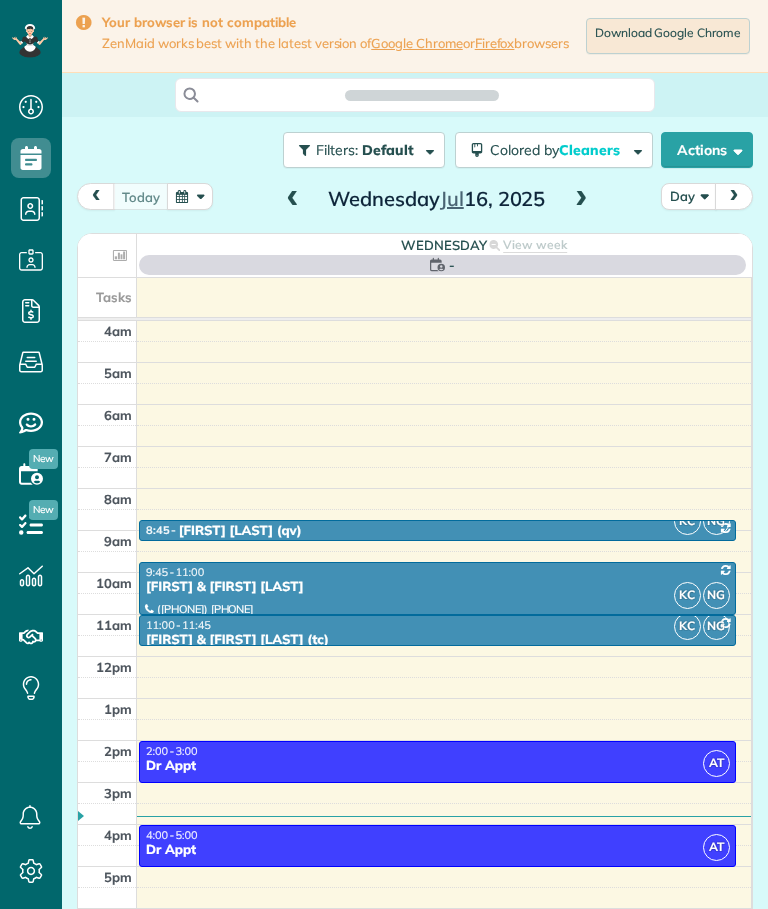 scroll, scrollTop: 0, scrollLeft: 0, axis: both 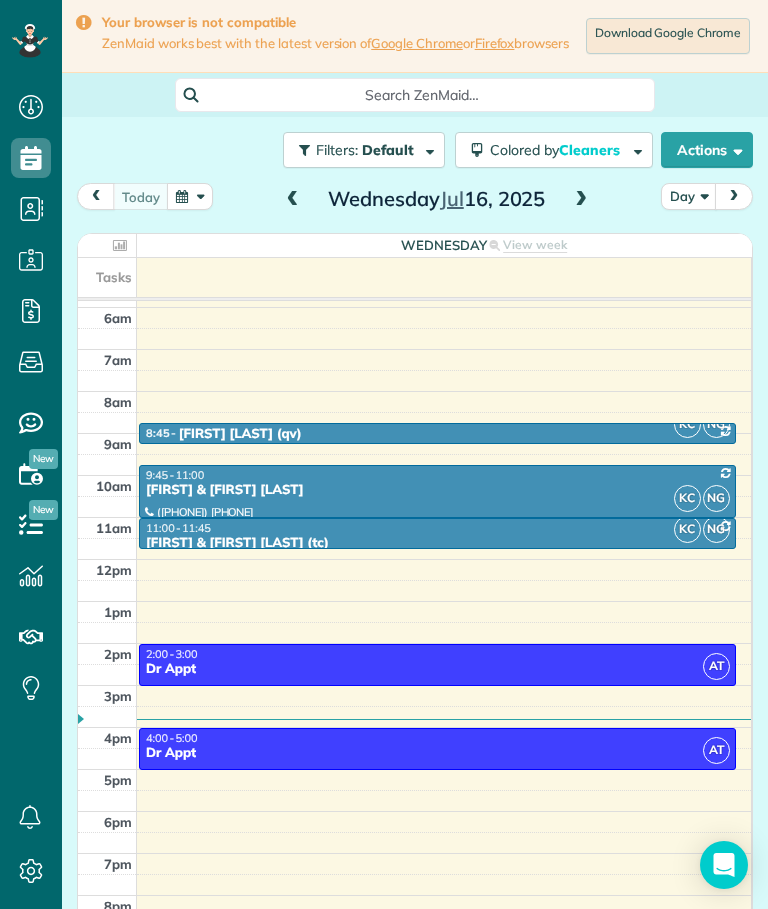 click on "Actions" at bounding box center (707, 150) 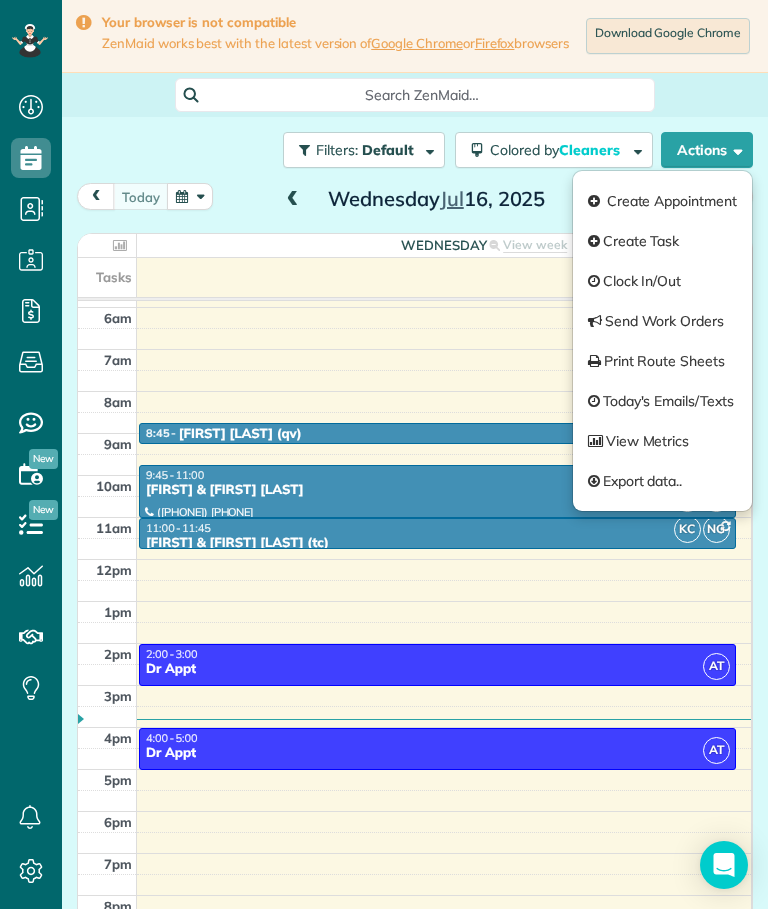 click on "Filters:   Default
Colored by  Cleaners
Color by Cleaner
Color by Team
Color by Status
Color by Recurrence
Color by Paid/Unpaid
Filters  Default
Schedule Changes
Actions
Create Appointment
Create Task
Clock In/Out
Send Work Orders
Print Route Sheets
Today's Emails/Texts
View Metrics" at bounding box center (415, 150) 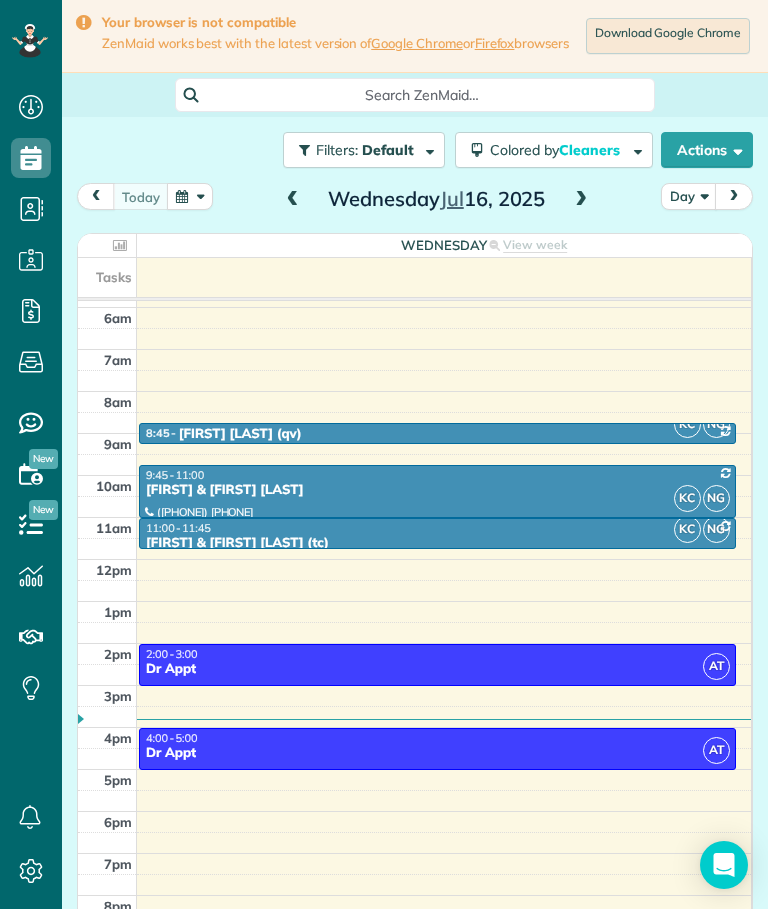 click on "Day" at bounding box center [689, 196] 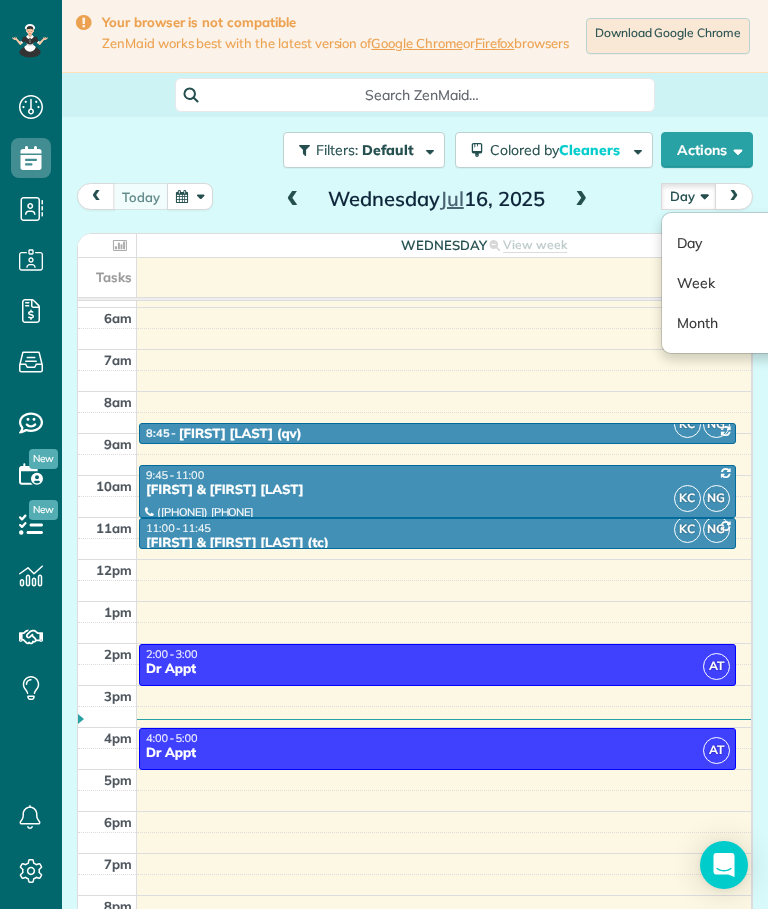 click on "Week" at bounding box center (741, 283) 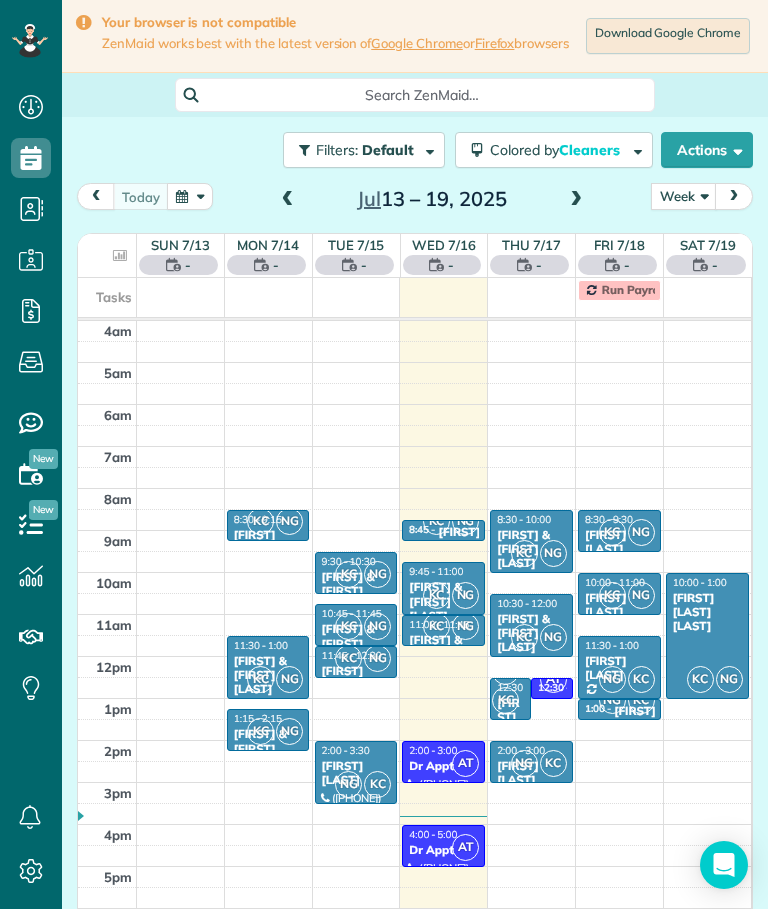 scroll, scrollTop: 77, scrollLeft: 0, axis: vertical 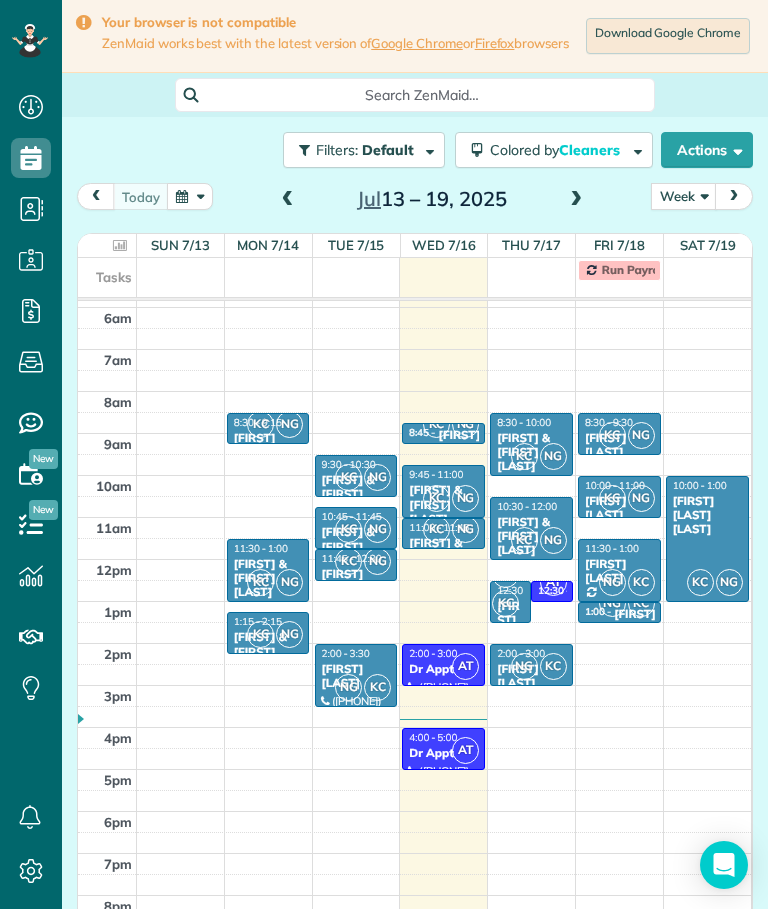 click at bounding box center [576, 200] 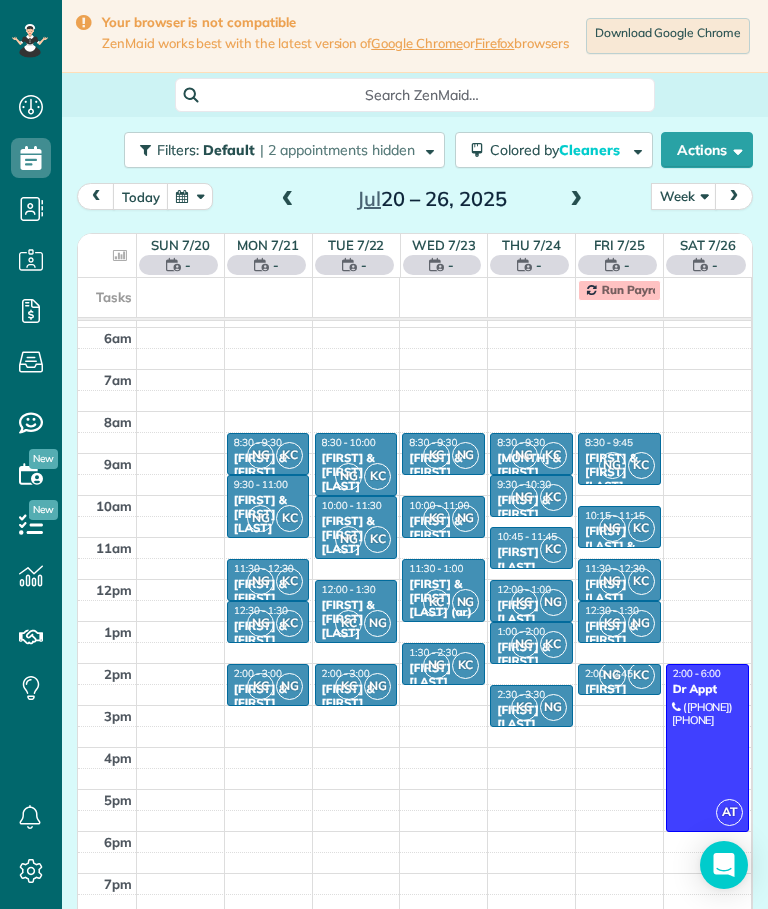 scroll, scrollTop: 77, scrollLeft: 0, axis: vertical 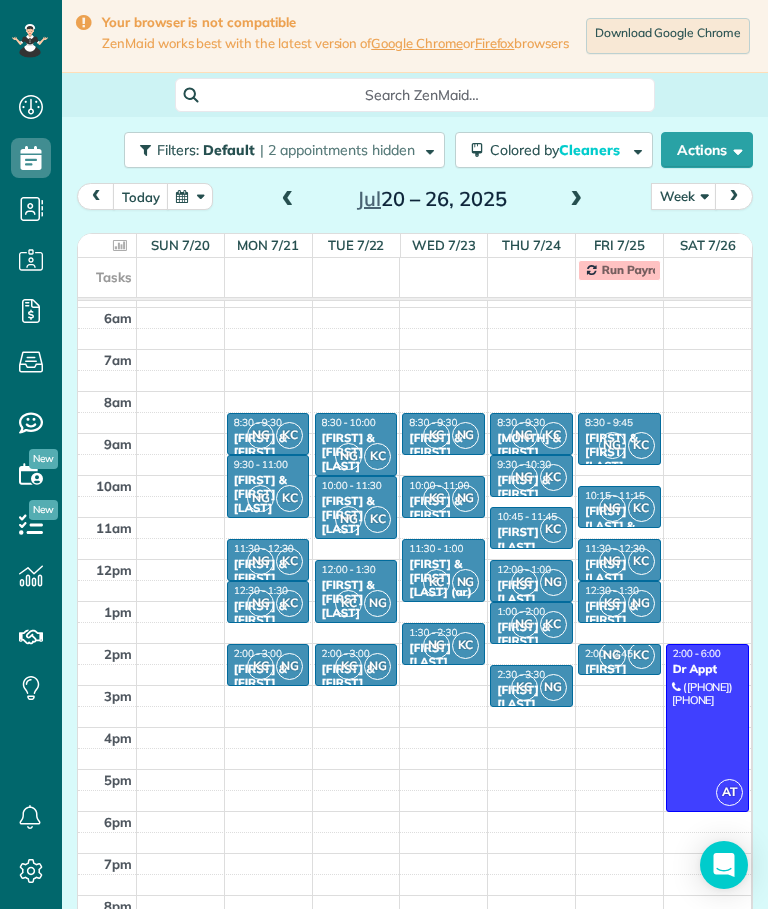 click on "[MONTH] [DAY] – [DAY], [YEAR]" at bounding box center (432, 199) 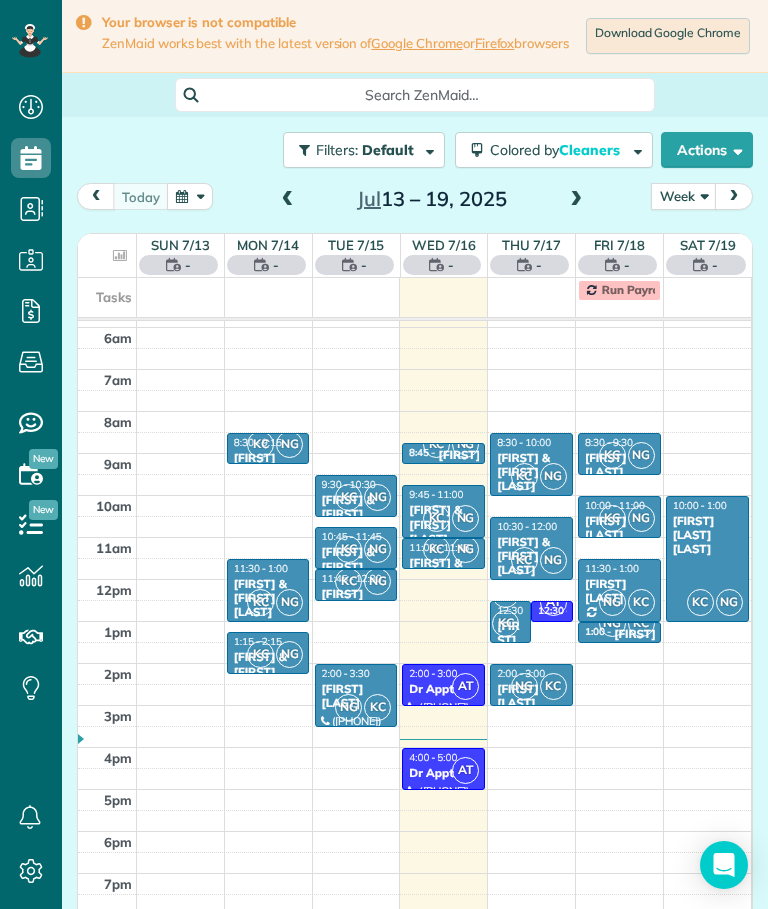 scroll, scrollTop: 77, scrollLeft: 0, axis: vertical 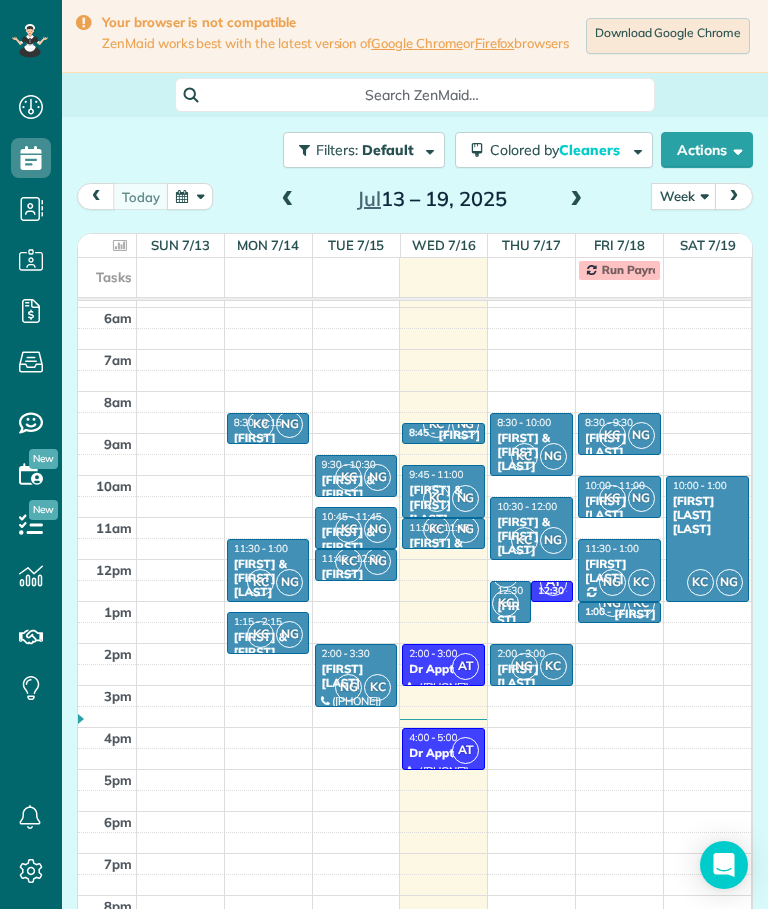 click on "[FIRST] [LAST] [LAST]" at bounding box center [707, 515] 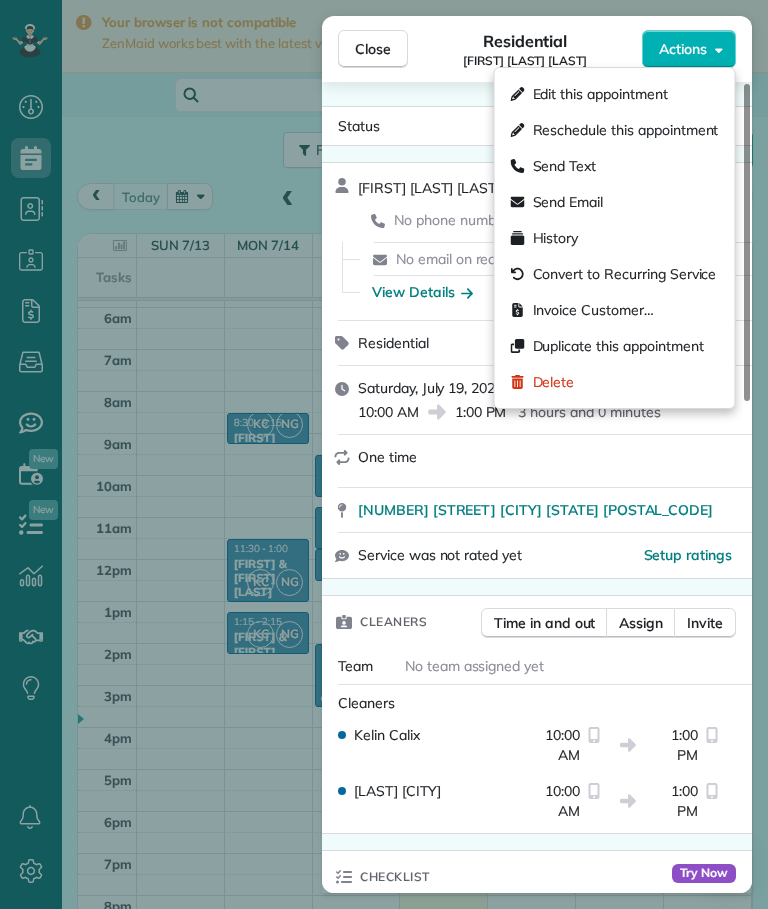 click on "Edit this appointment" at bounding box center (600, 94) 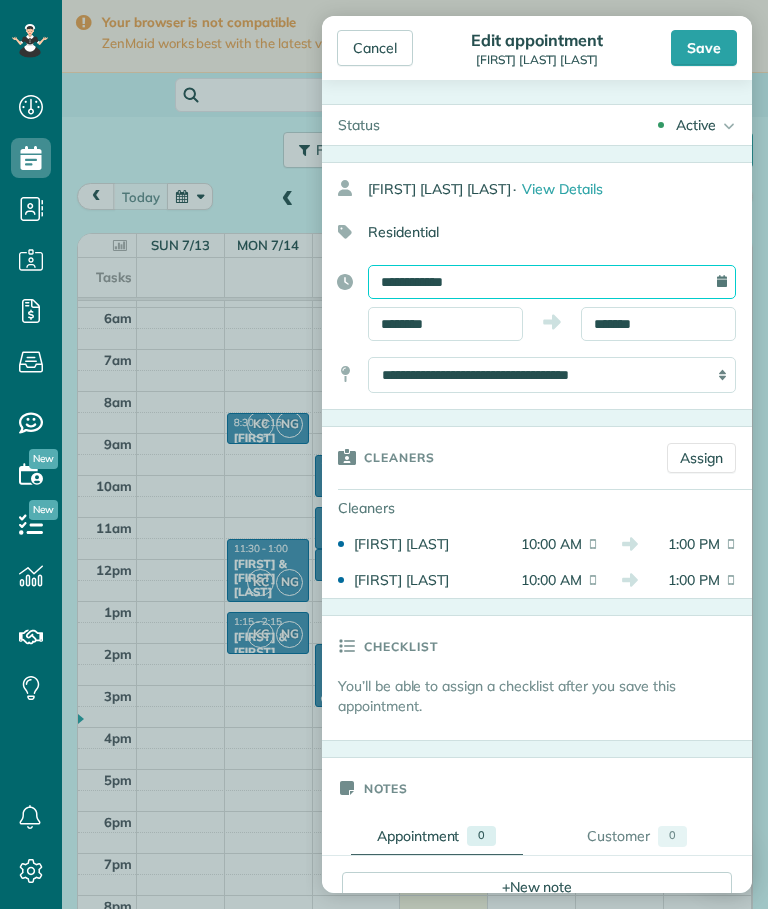 click on "**********" at bounding box center (552, 282) 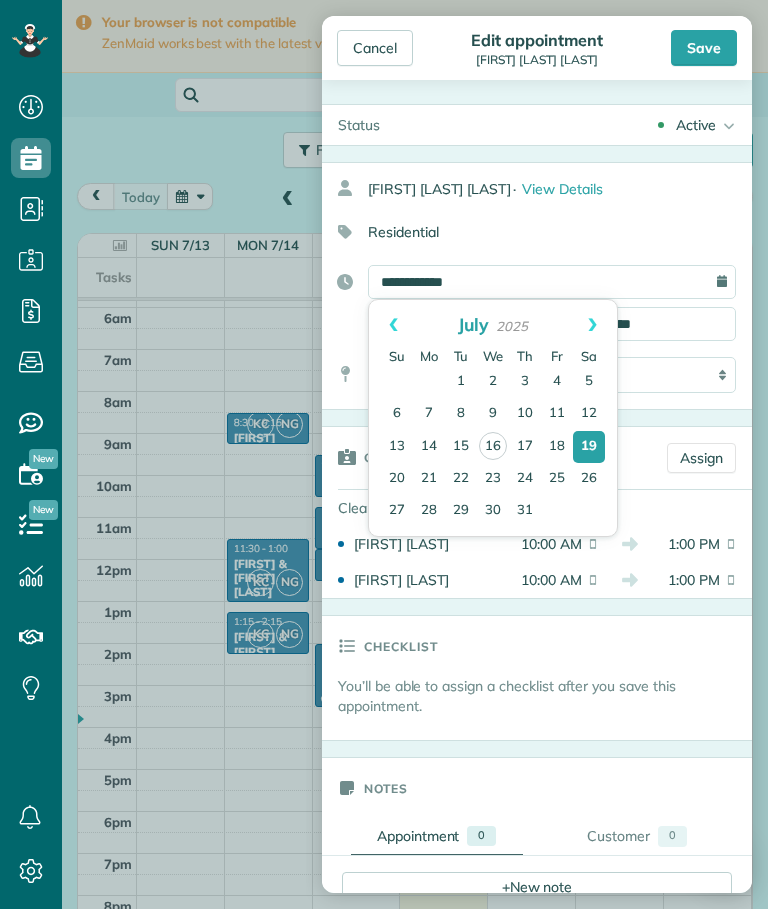 click on "20" at bounding box center (397, 479) 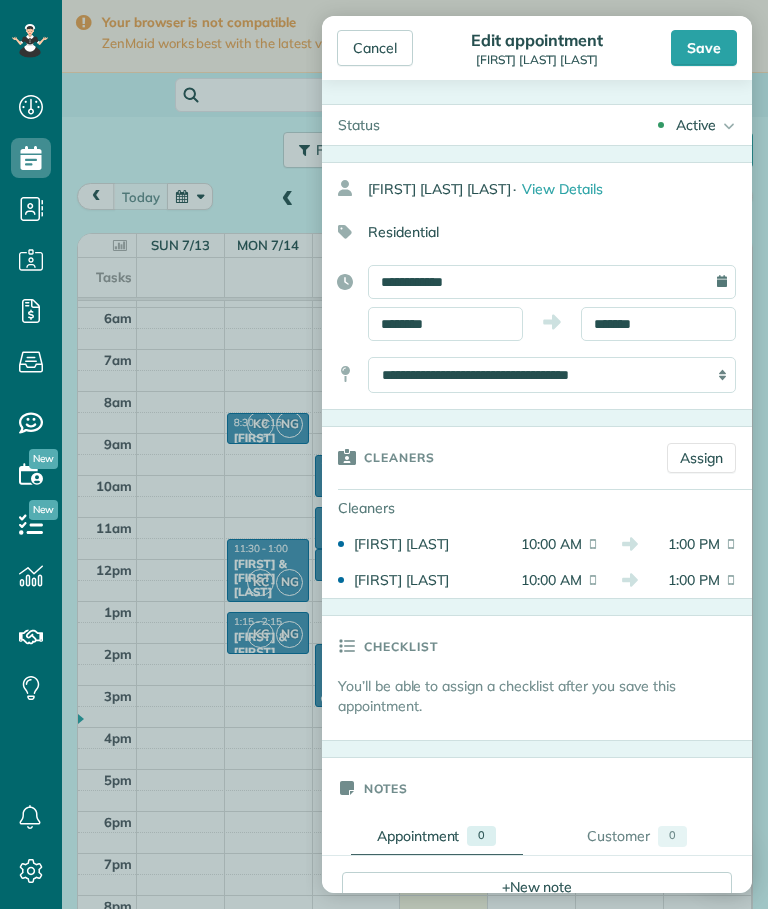 click on "Save" at bounding box center (704, 48) 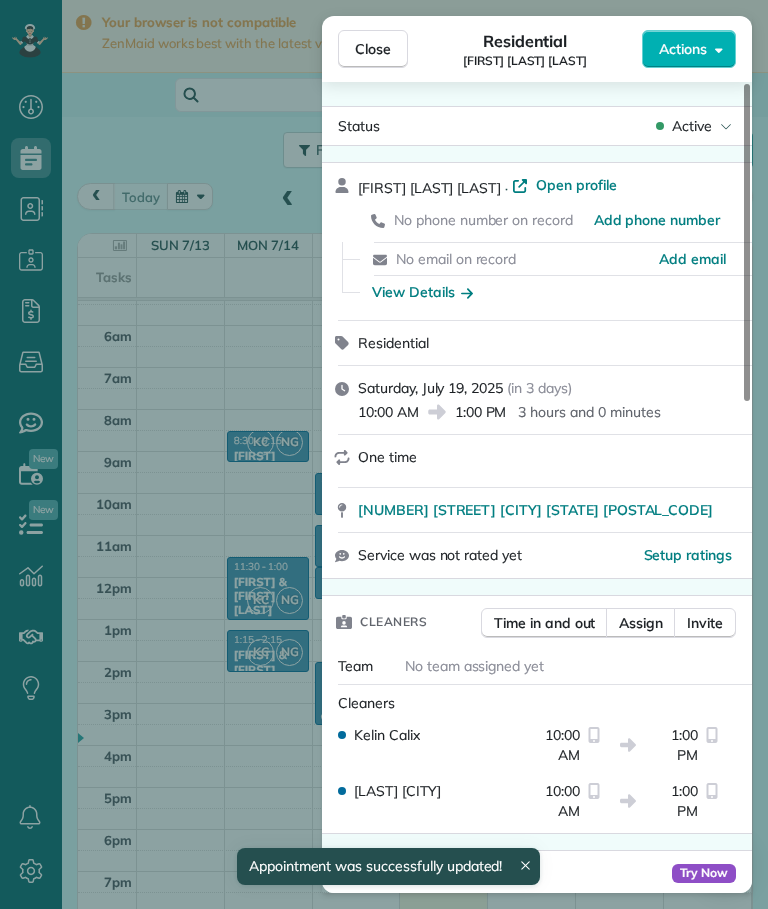 scroll, scrollTop: 59, scrollLeft: 0, axis: vertical 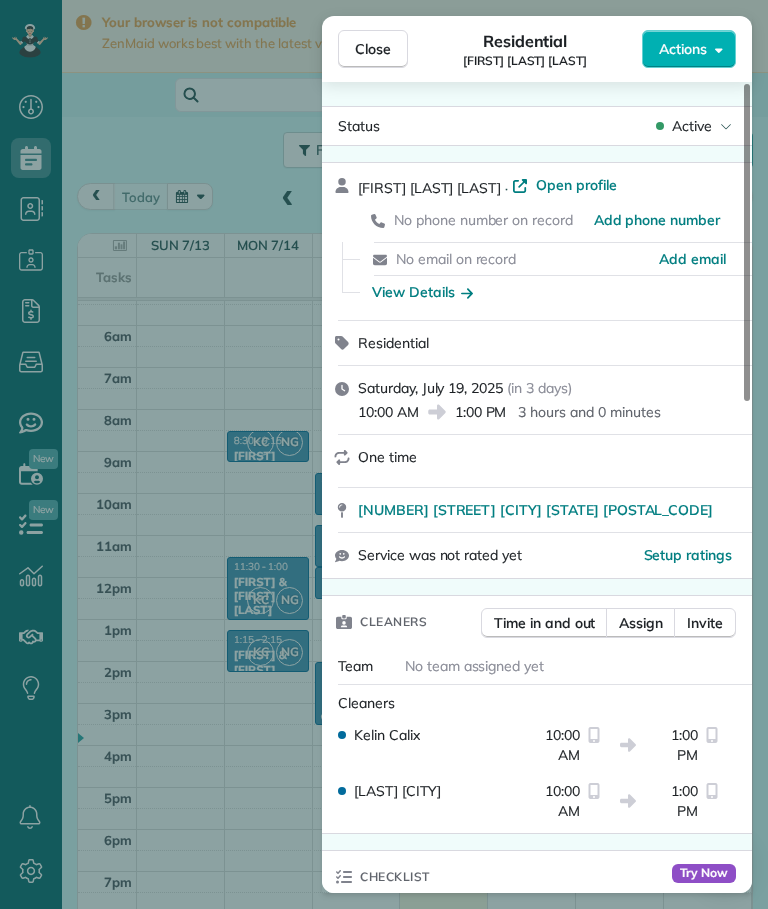 click on "Close" at bounding box center (373, 49) 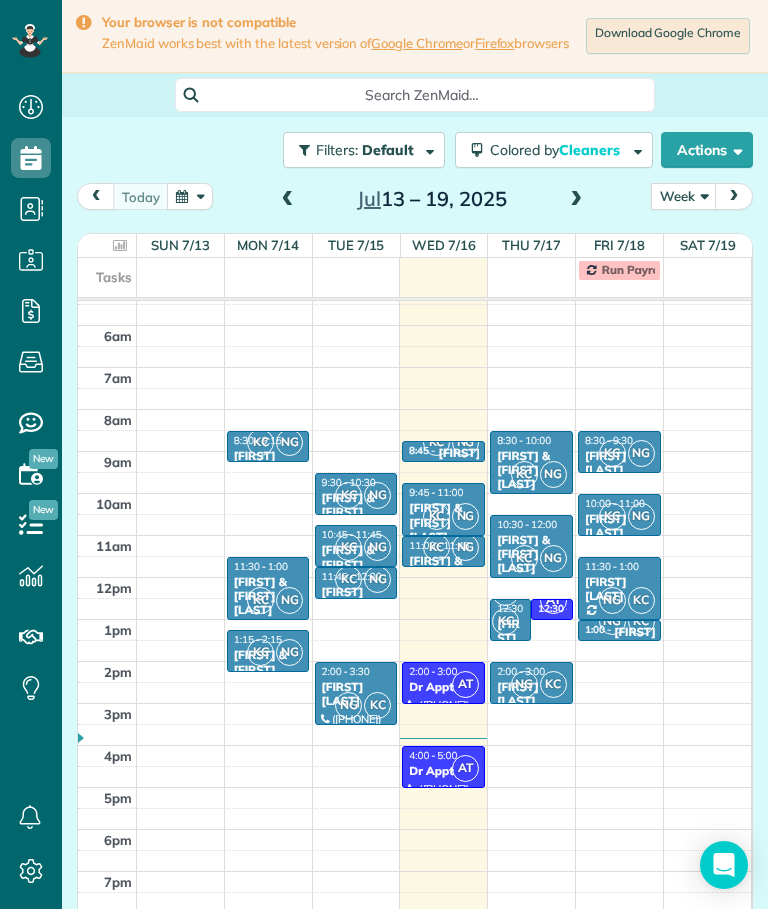 click at bounding box center (576, 200) 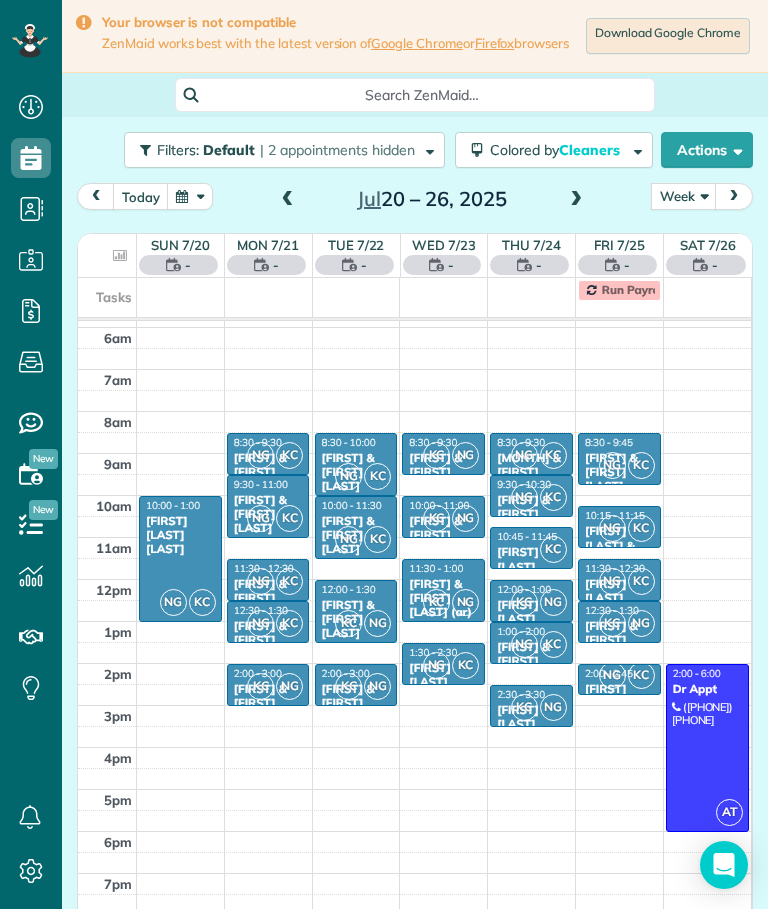 scroll, scrollTop: 77, scrollLeft: 0, axis: vertical 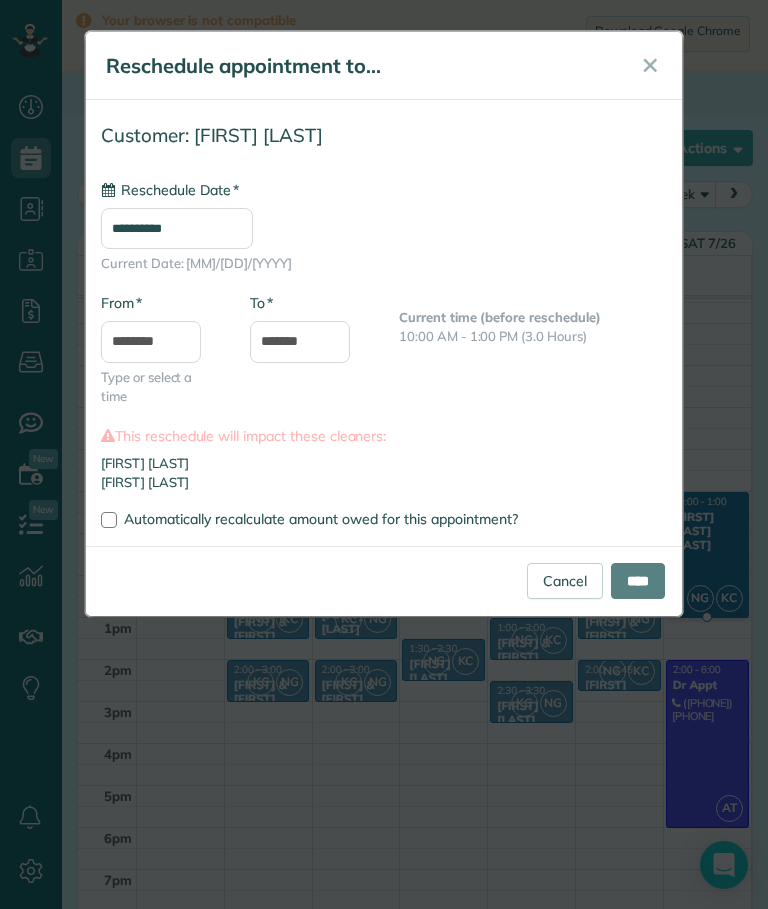 type on "**********" 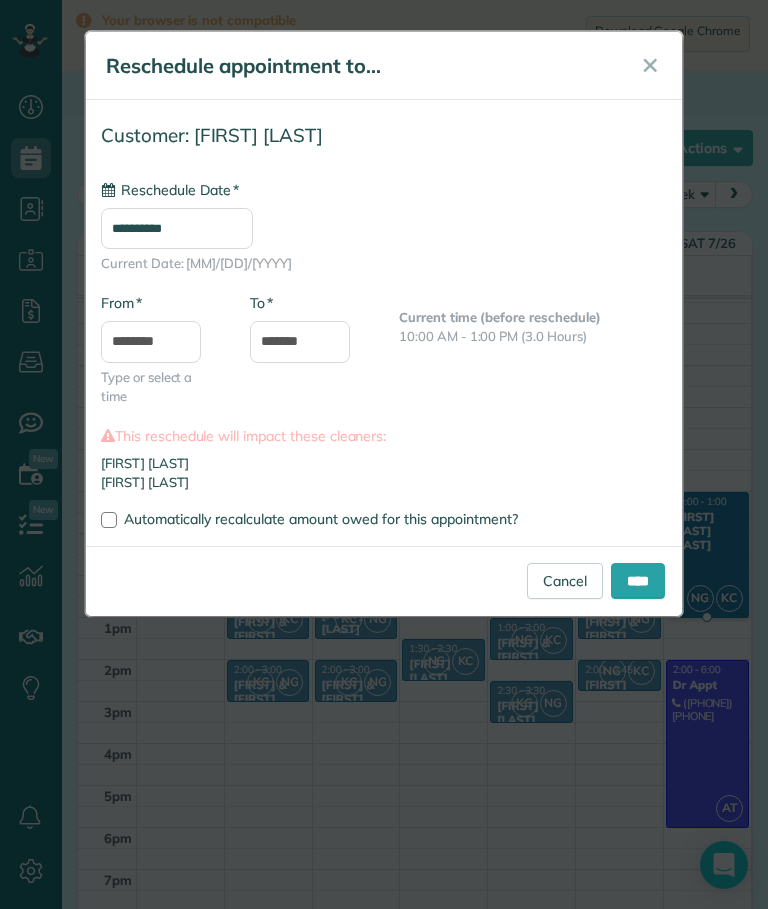 click on "****" at bounding box center [638, 581] 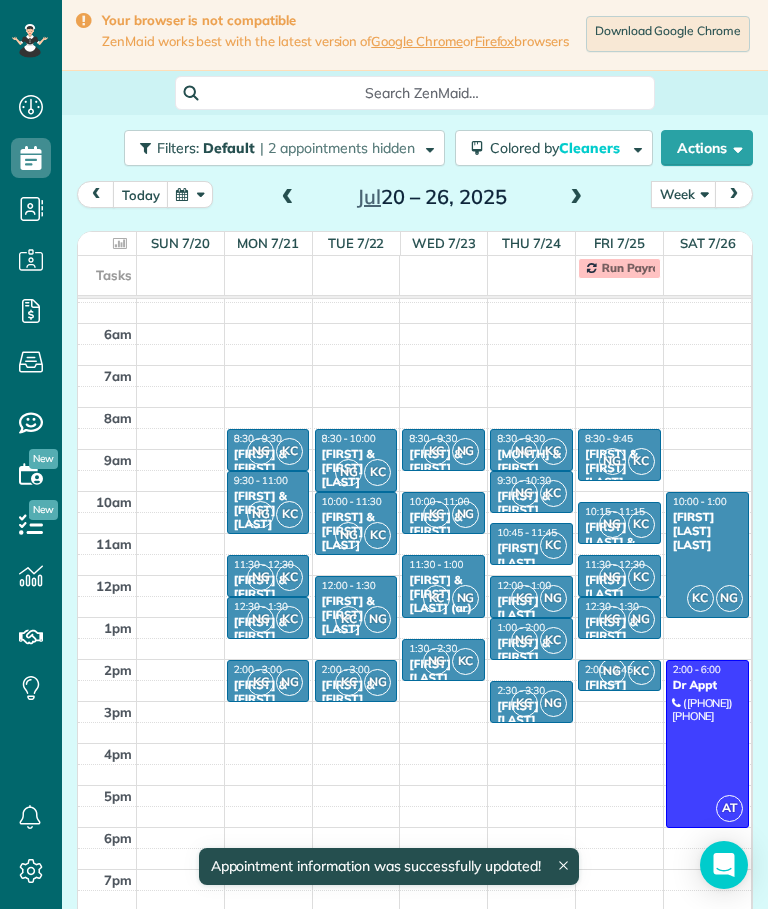 scroll, scrollTop: 59, scrollLeft: 0, axis: vertical 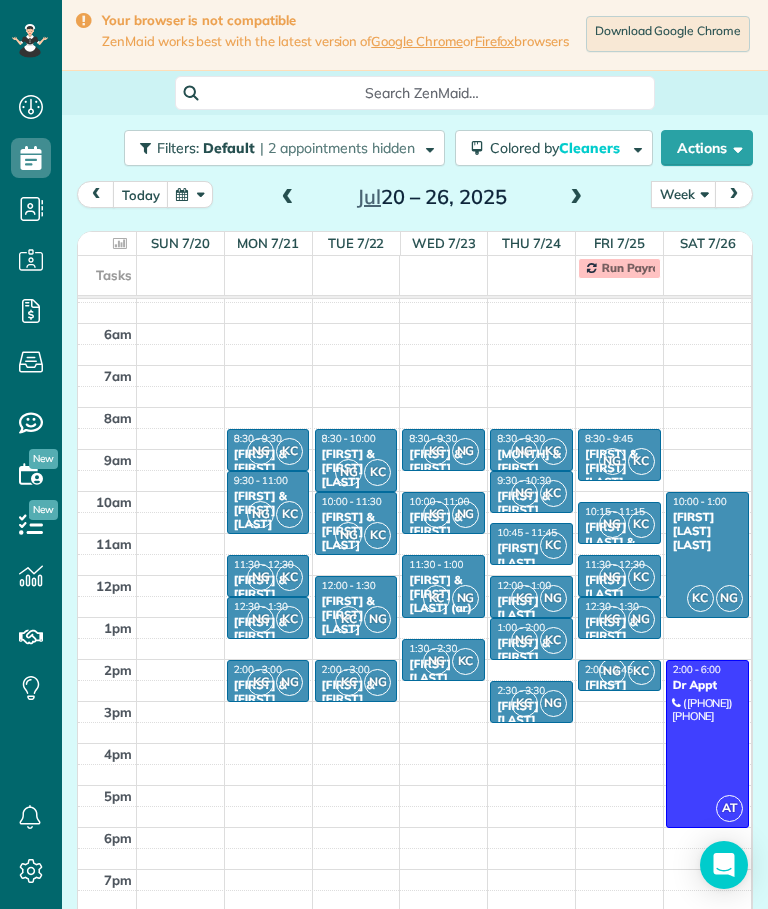 click at bounding box center (576, 198) 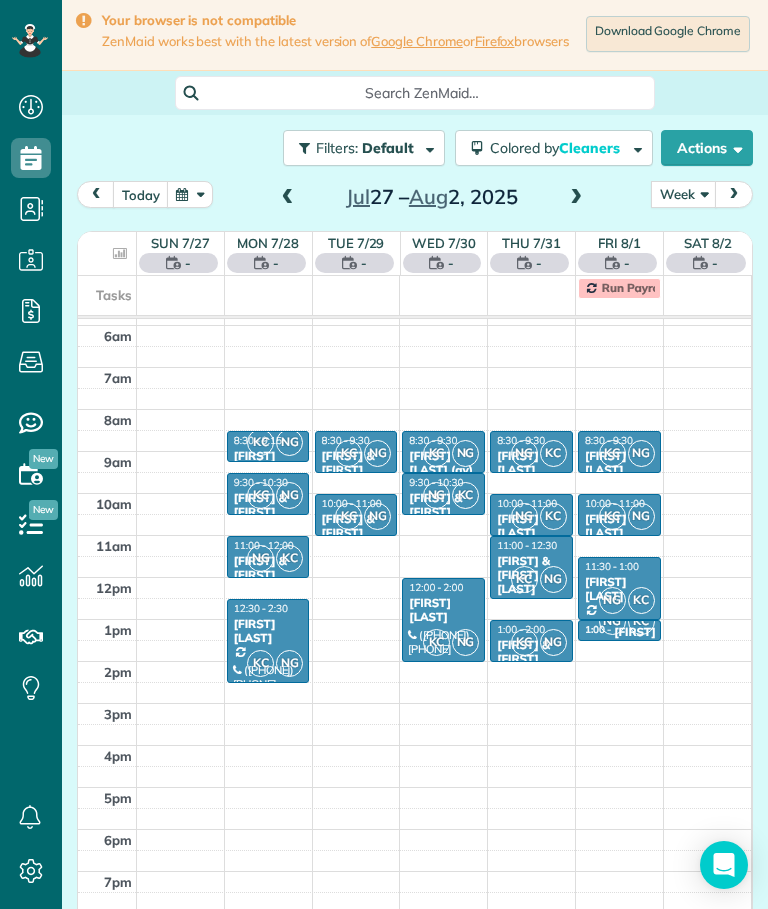scroll, scrollTop: 77, scrollLeft: 0, axis: vertical 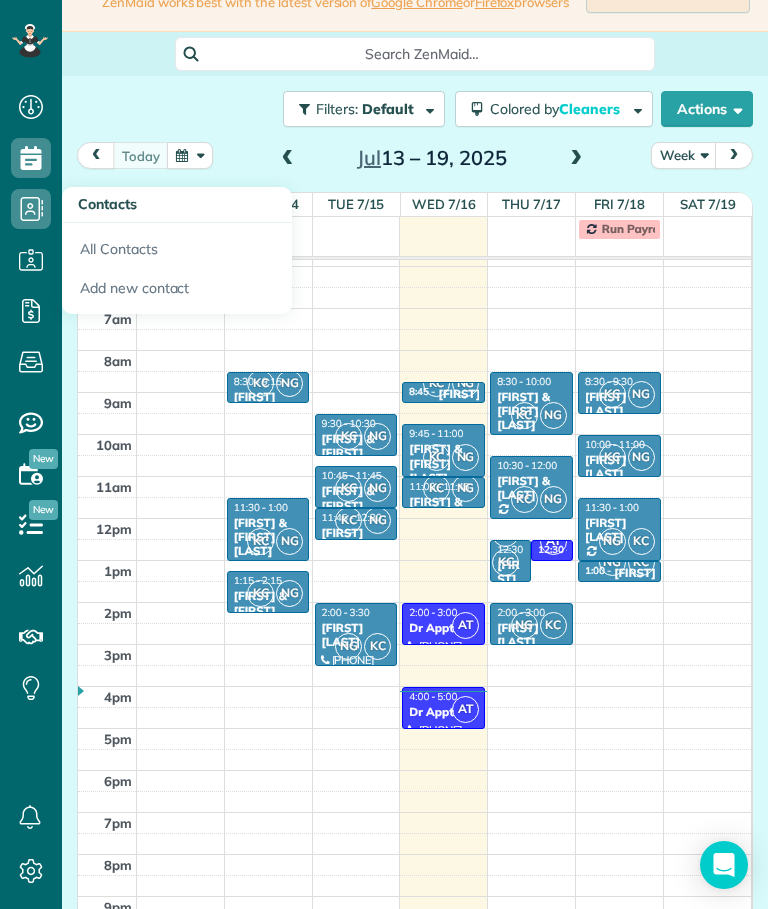click on "All Contacts" at bounding box center (177, 246) 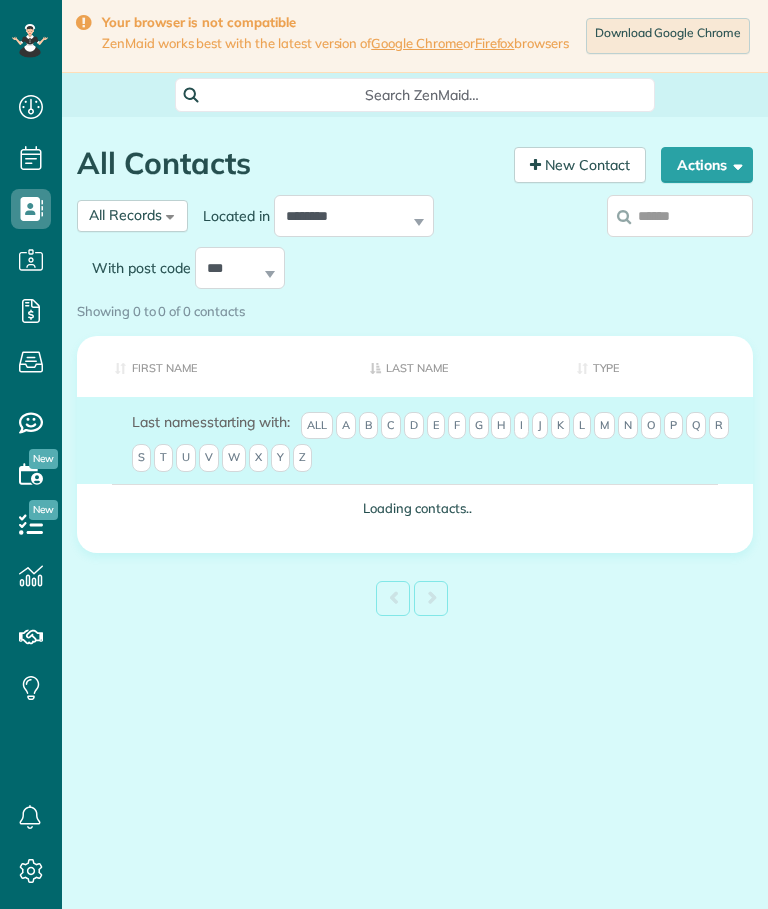 click on "Actions" at bounding box center [707, 165] 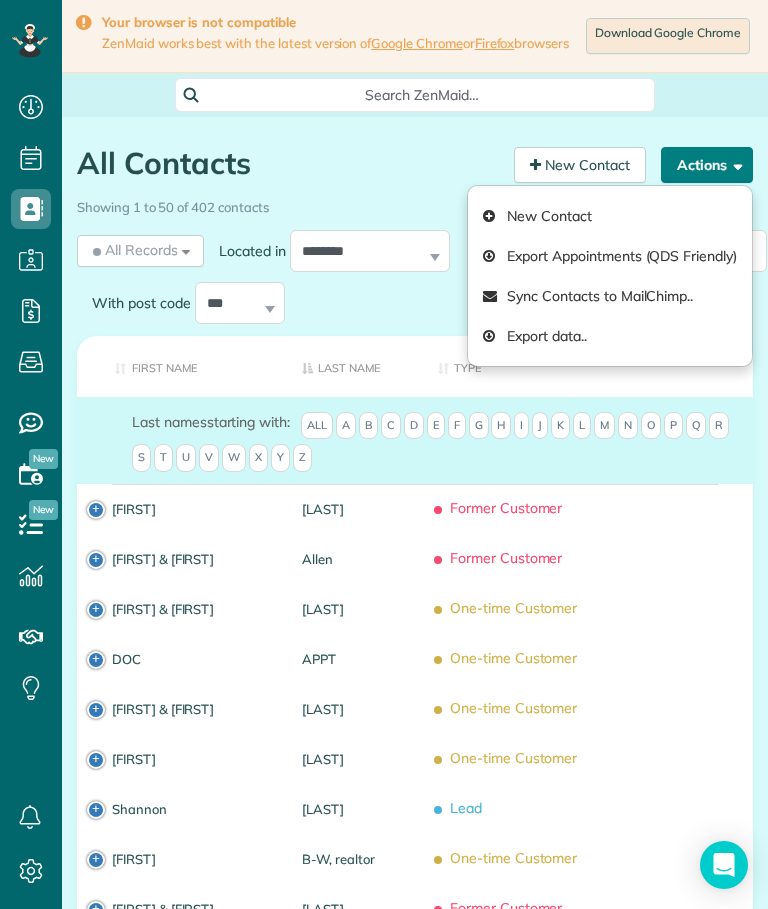 scroll, scrollTop: 0, scrollLeft: 0, axis: both 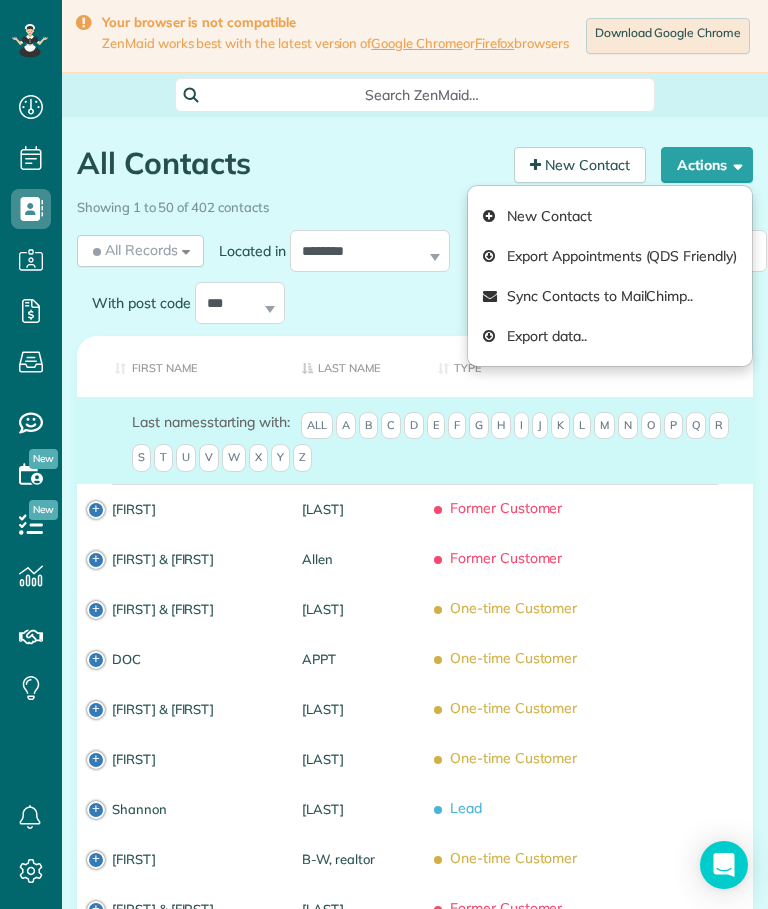 click on "New Contact" at bounding box center [610, 216] 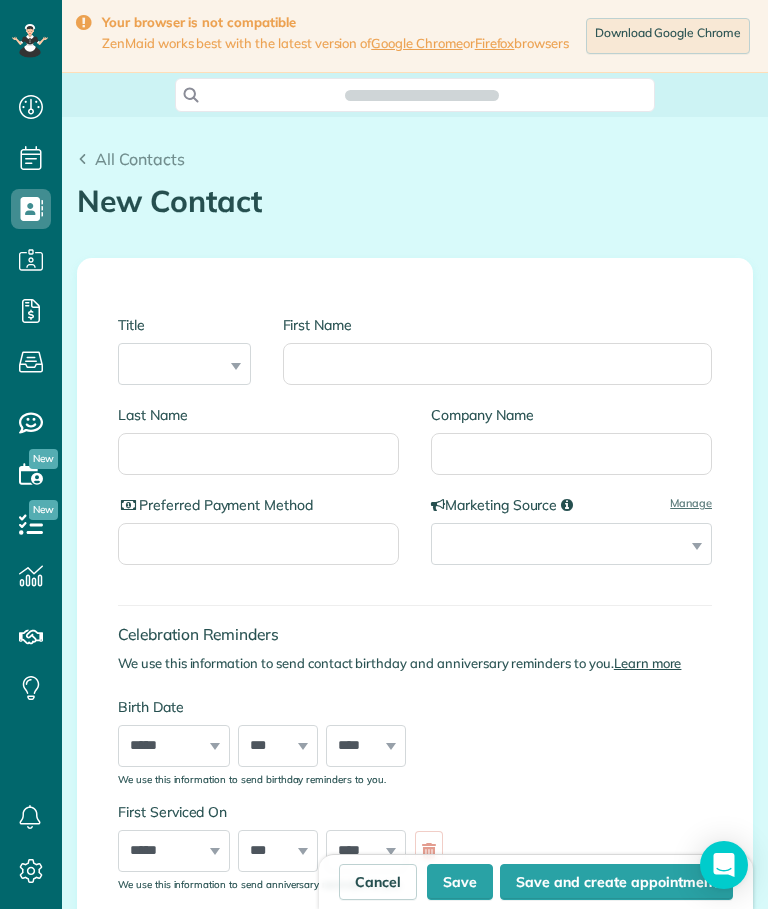 scroll, scrollTop: 0, scrollLeft: 0, axis: both 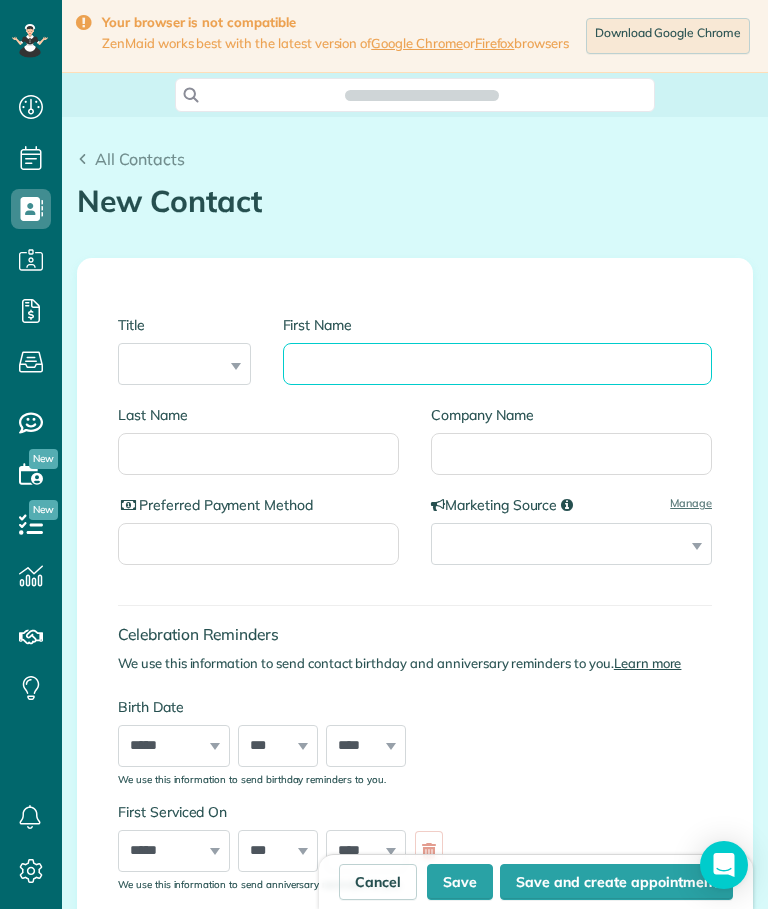 click on "First Name" at bounding box center (498, 364) 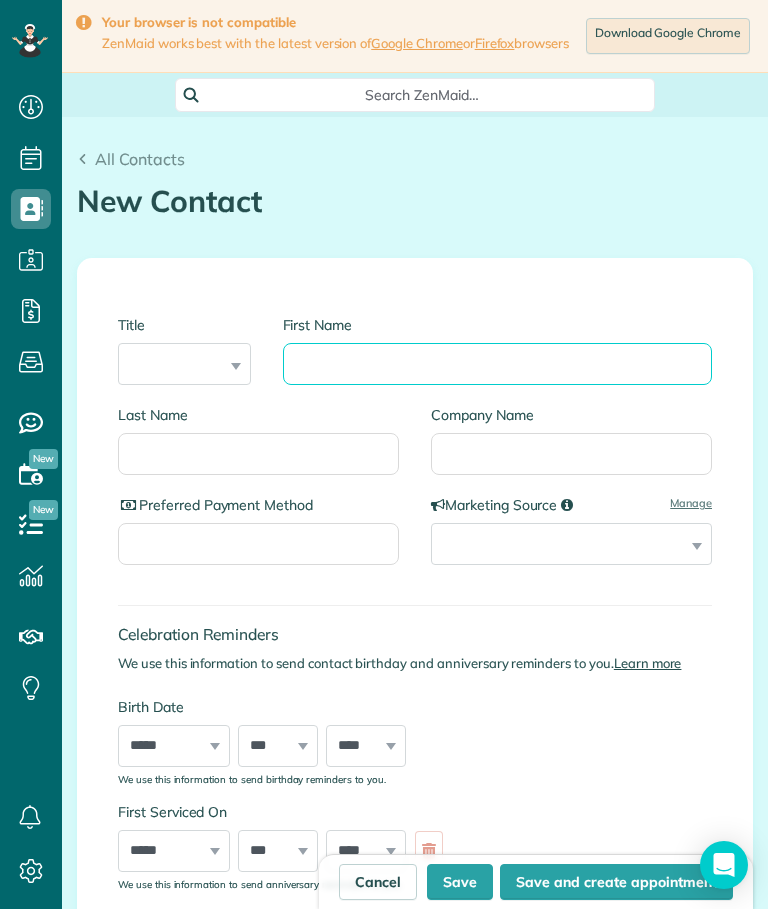 scroll, scrollTop: 984, scrollLeft: 62, axis: both 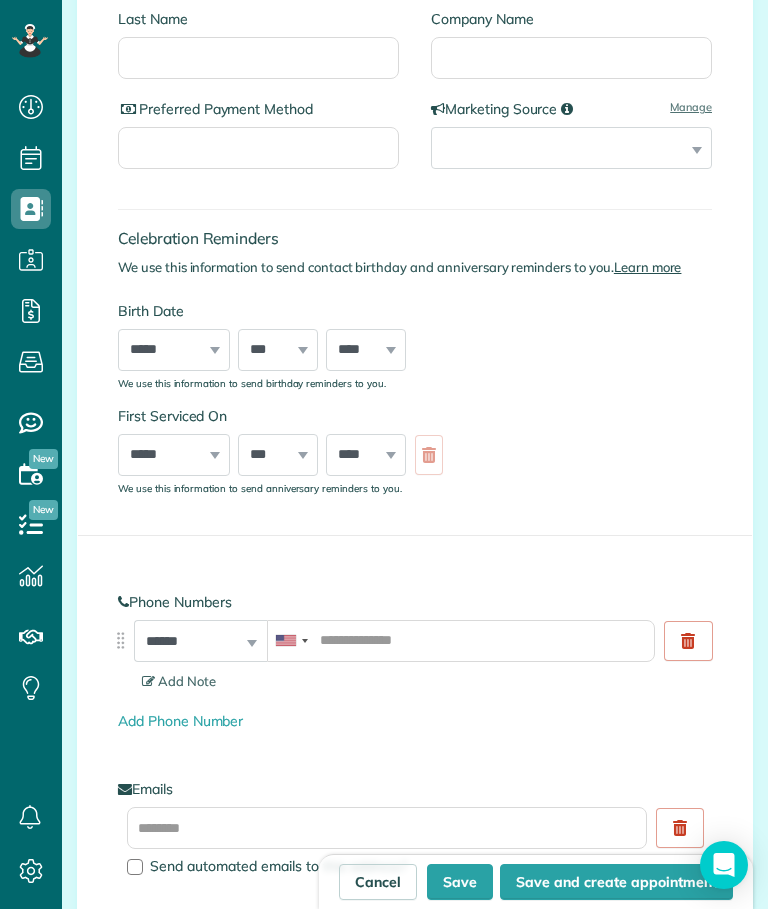 type on "*****" 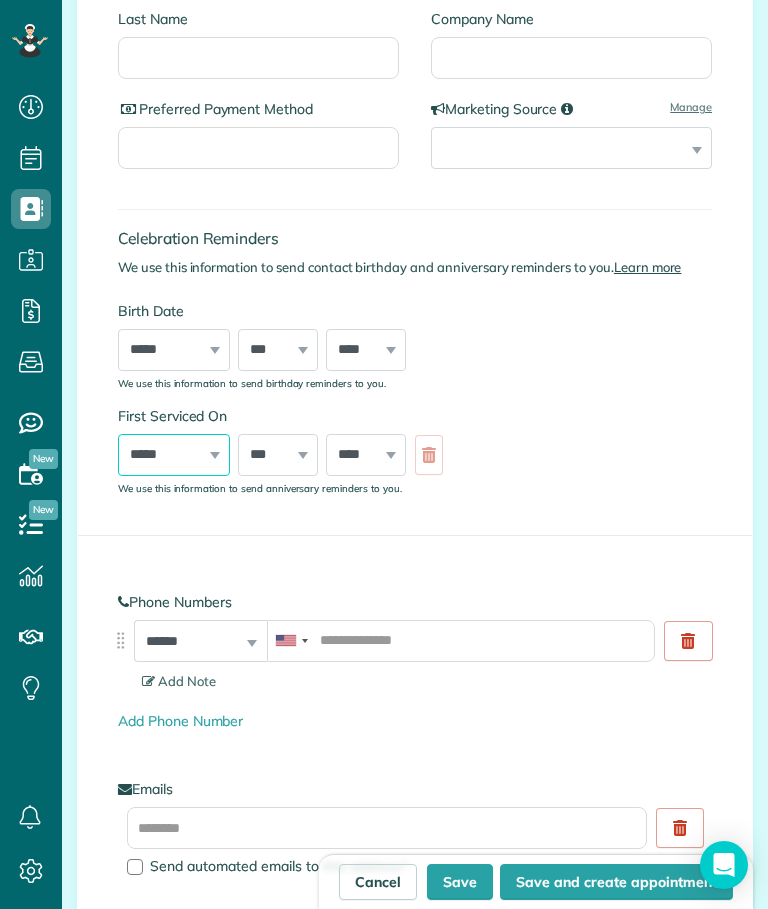 click on "*****
*******
********
*****
*****
***
****
****
******
*********
*******
********
********" at bounding box center [174, 455] 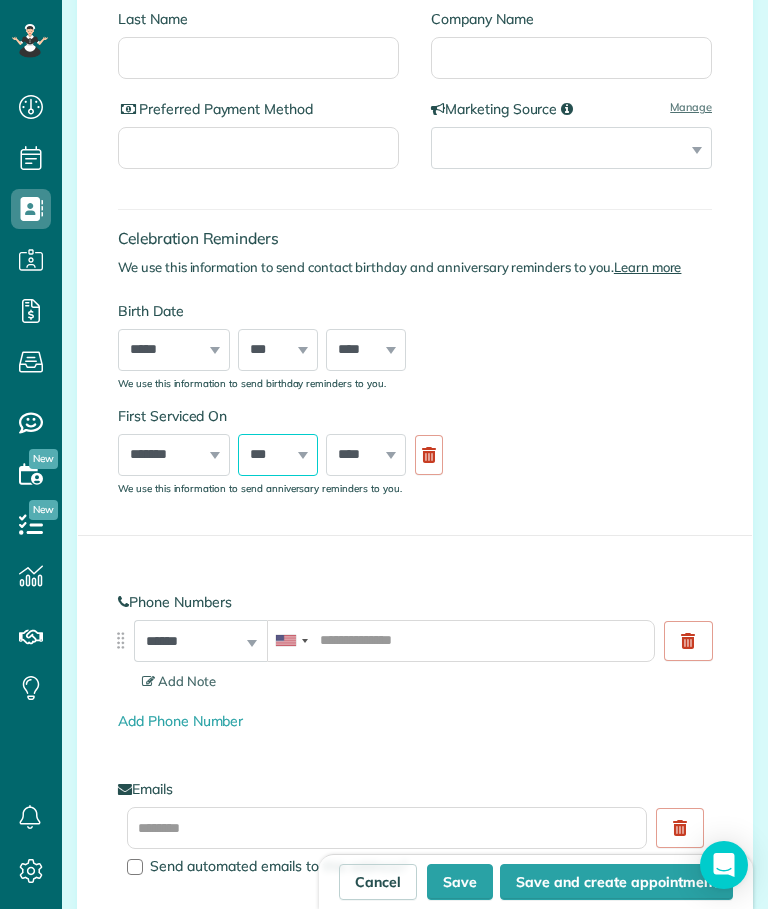 click on "***
*
*
*
*
*
*
*
*
*
**
**
**
**
**
**
**
**
**
**
**
**
**
**
**
**
**
**
**
**
**
**" at bounding box center [278, 455] 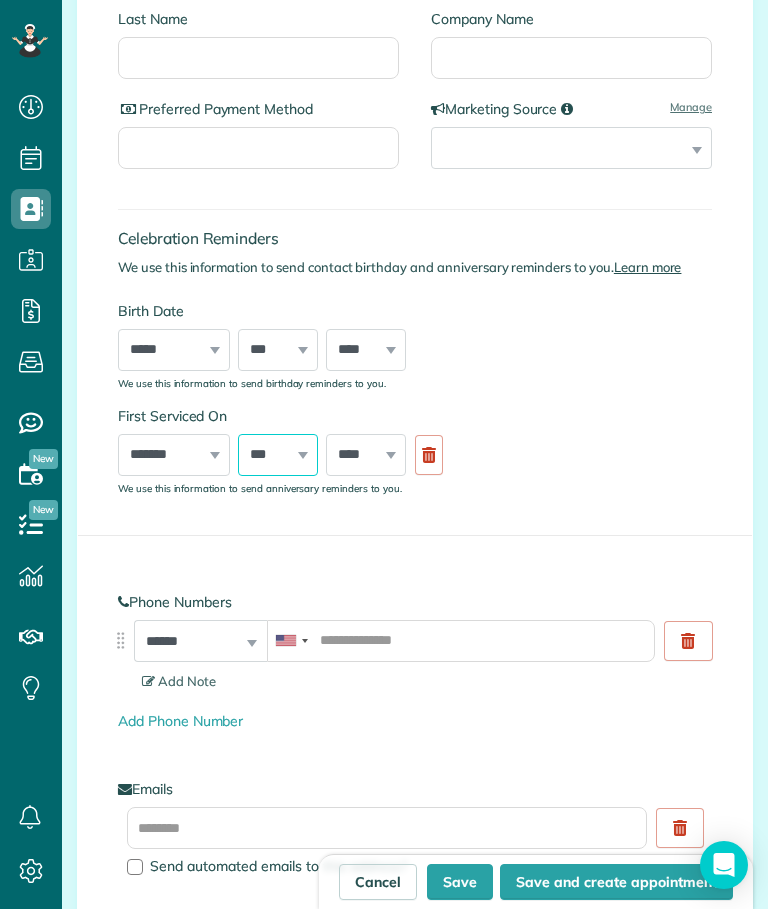 select on "**" 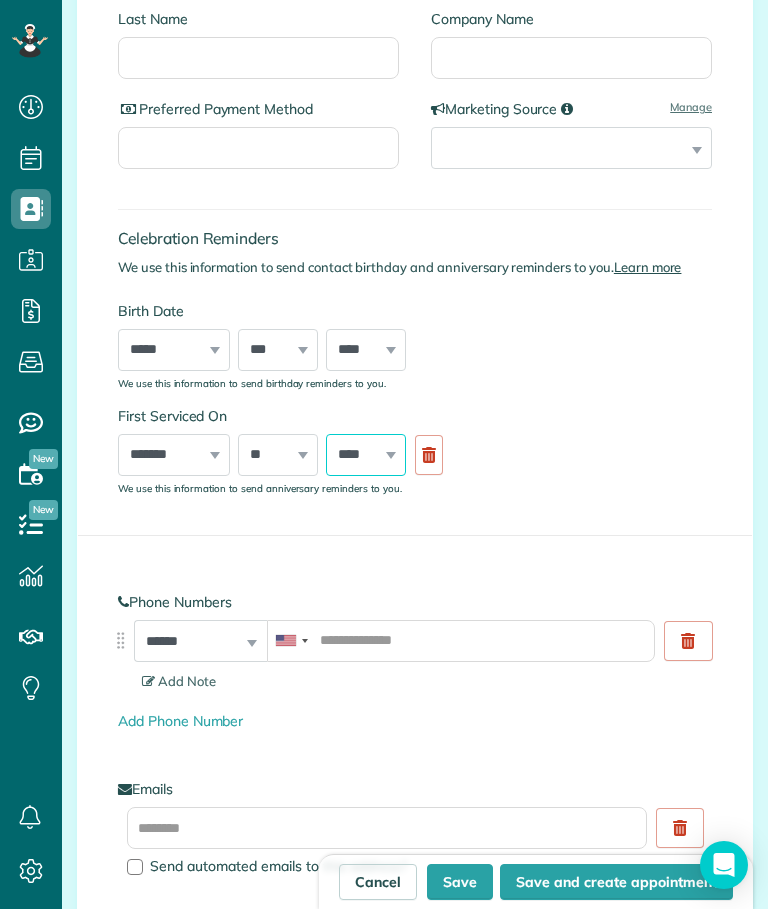 click on "****
****
****
****
****
****
****
****
****
****
****
****
****
****
****
****
****
****
****
****
****
****
****
****
****
****
****
****
****
****
****
****
****
****
****
****
****
****
****
****
****
****
****
****
****
****
****
****
****
****
****
****" at bounding box center [366, 455] 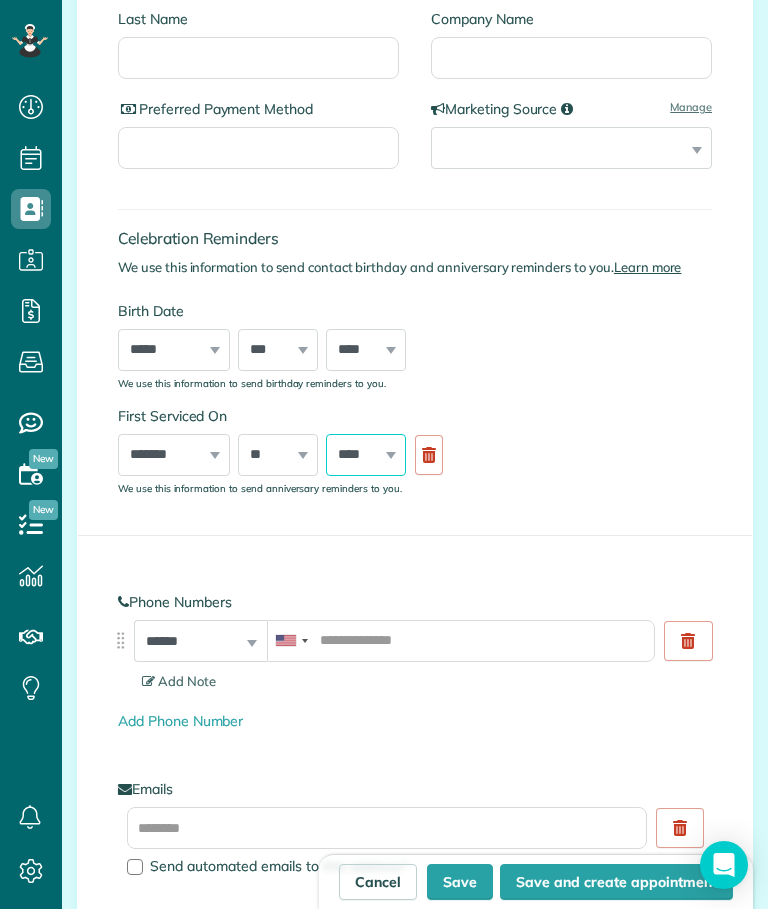 select on "****" 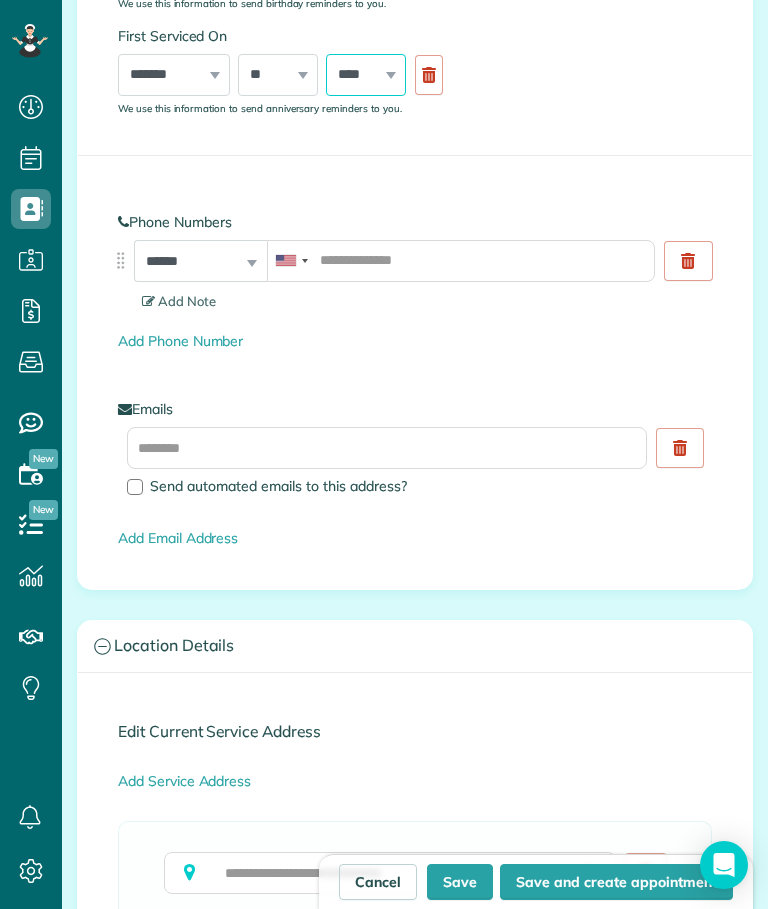 scroll, scrollTop: 778, scrollLeft: 0, axis: vertical 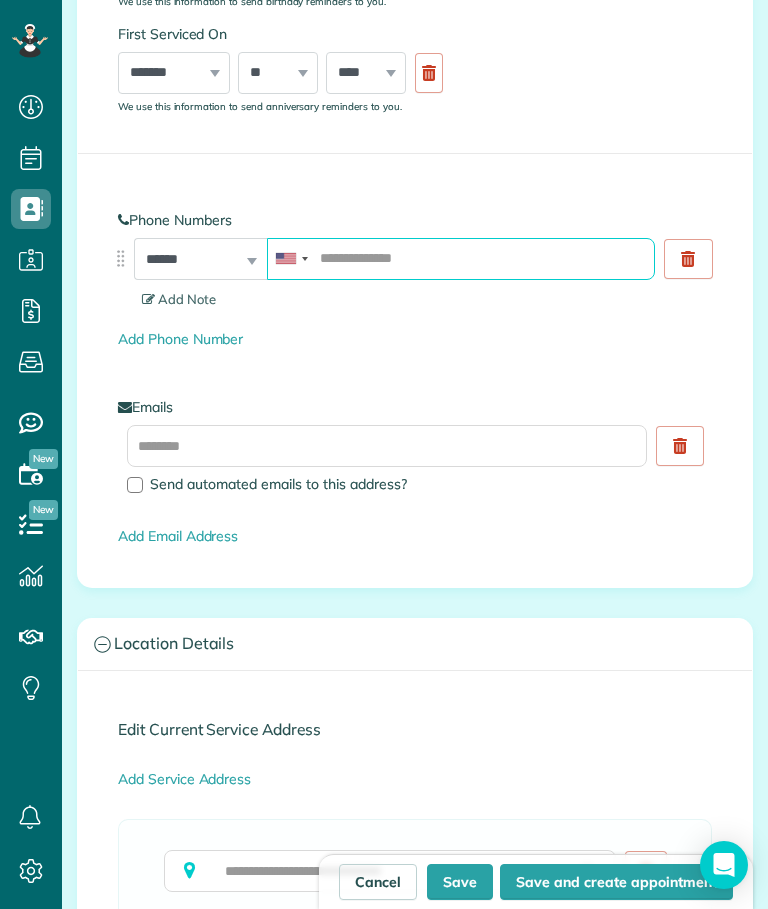 click at bounding box center [461, 259] 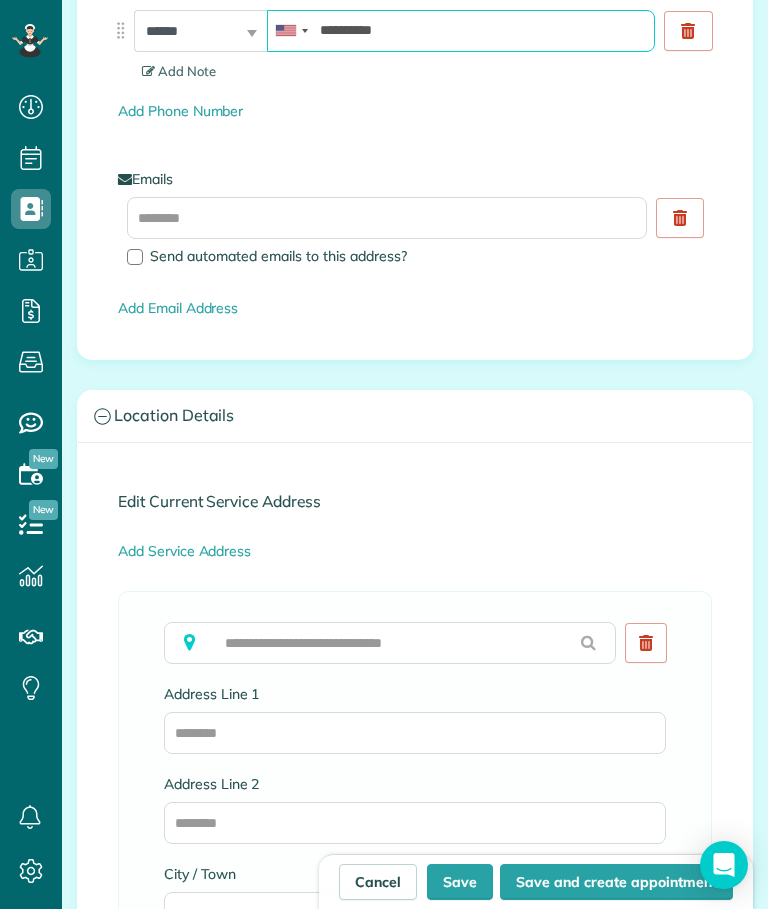 scroll, scrollTop: 1007, scrollLeft: 0, axis: vertical 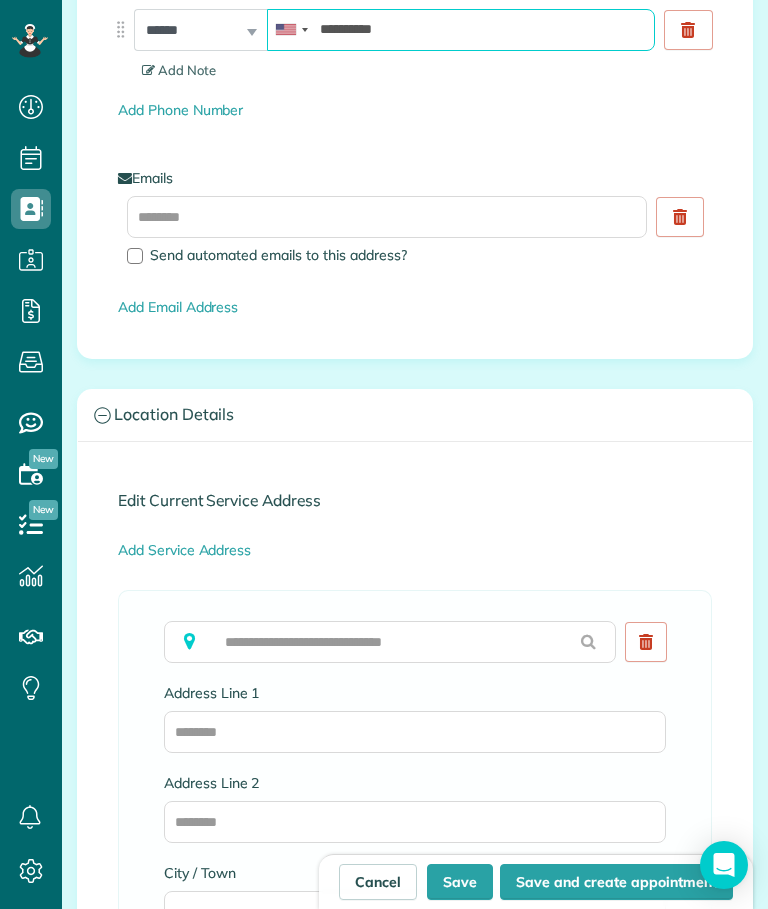 type on "**********" 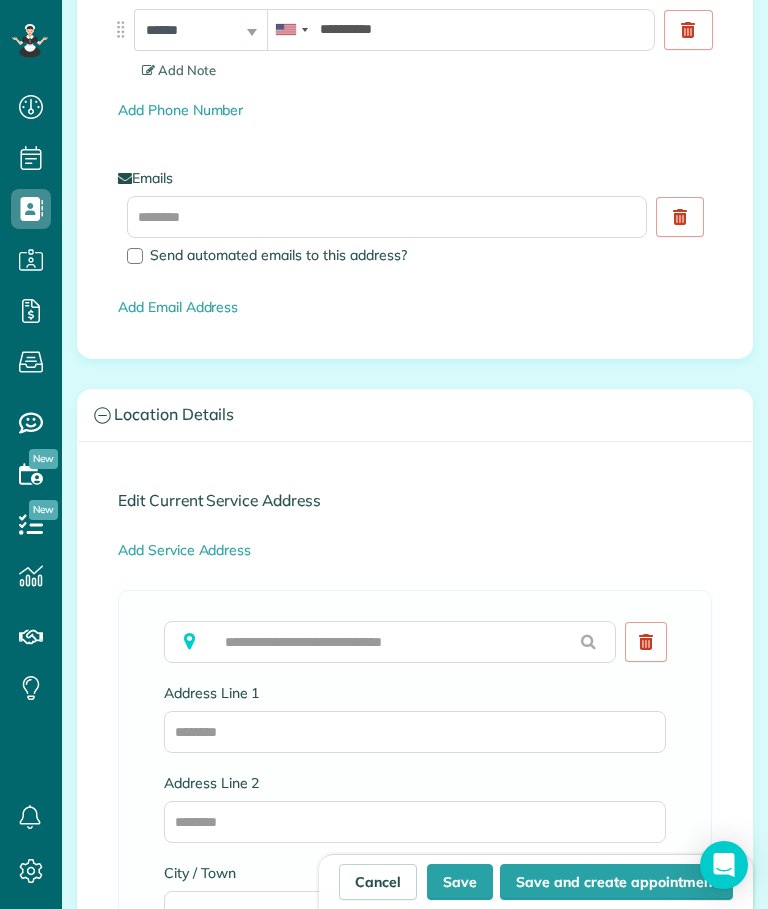 click on "Send automated emails to this address?" at bounding box center [278, 255] 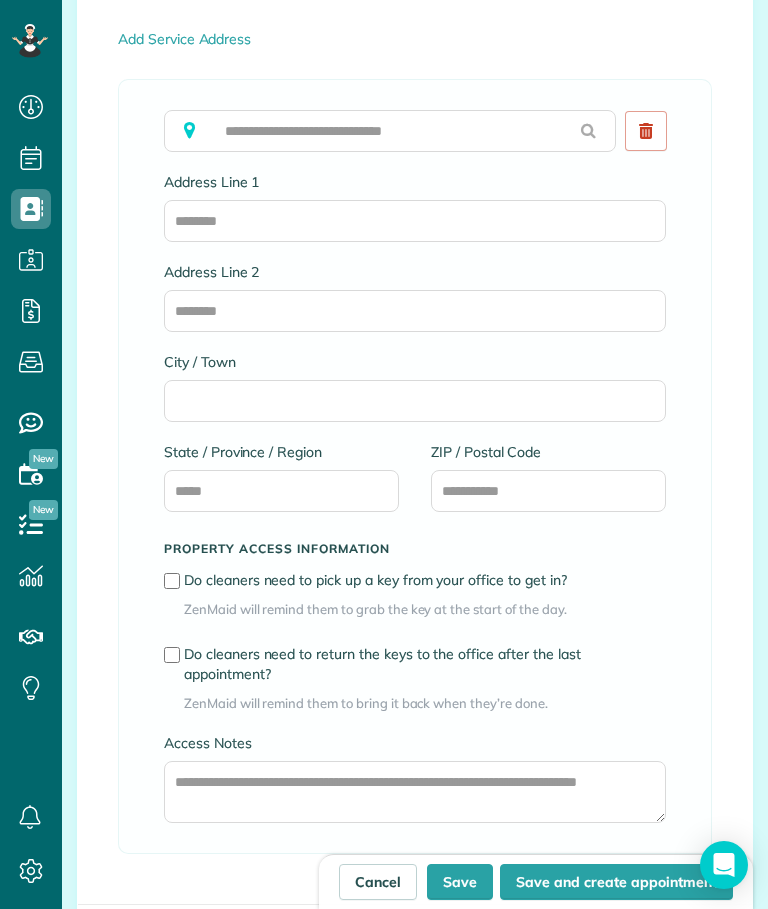 scroll, scrollTop: 1521, scrollLeft: 0, axis: vertical 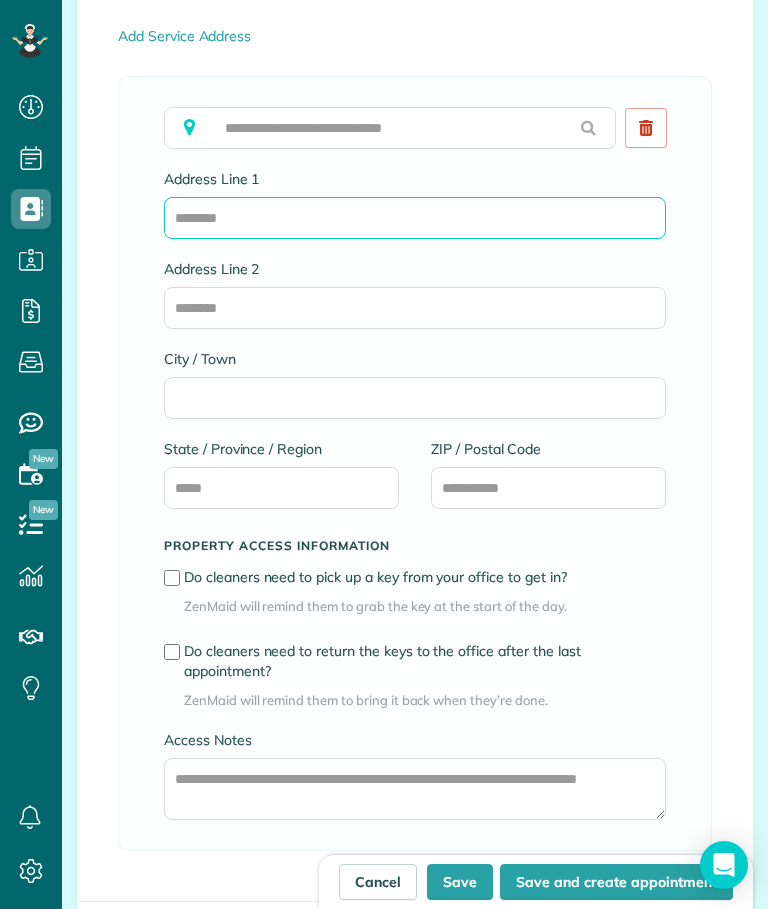 click on "Address Line 1" at bounding box center [415, 218] 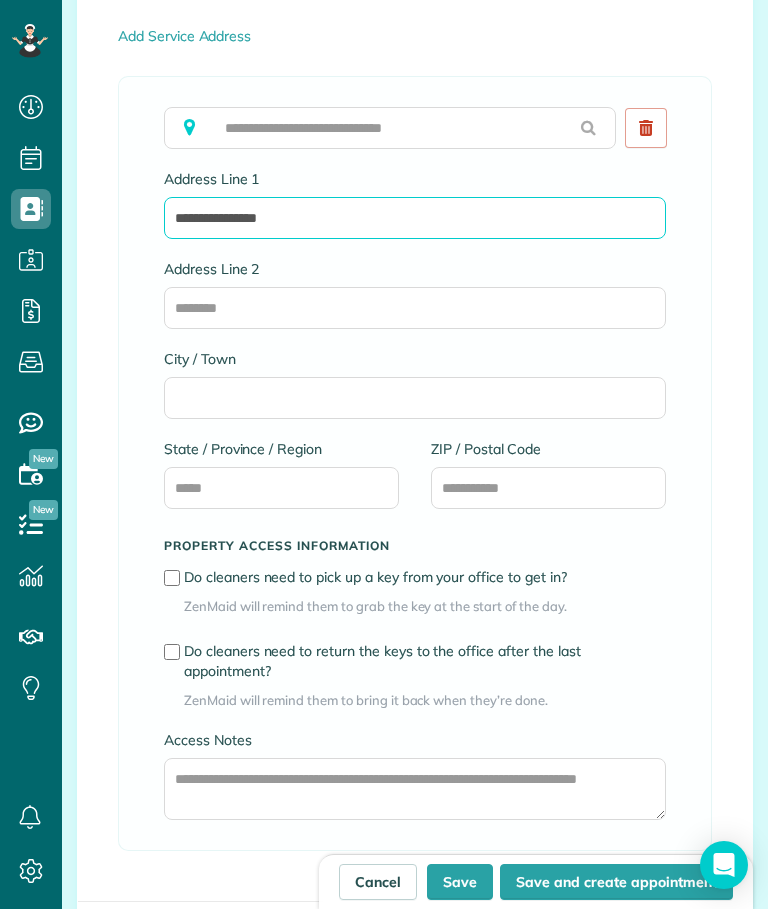 type on "**********" 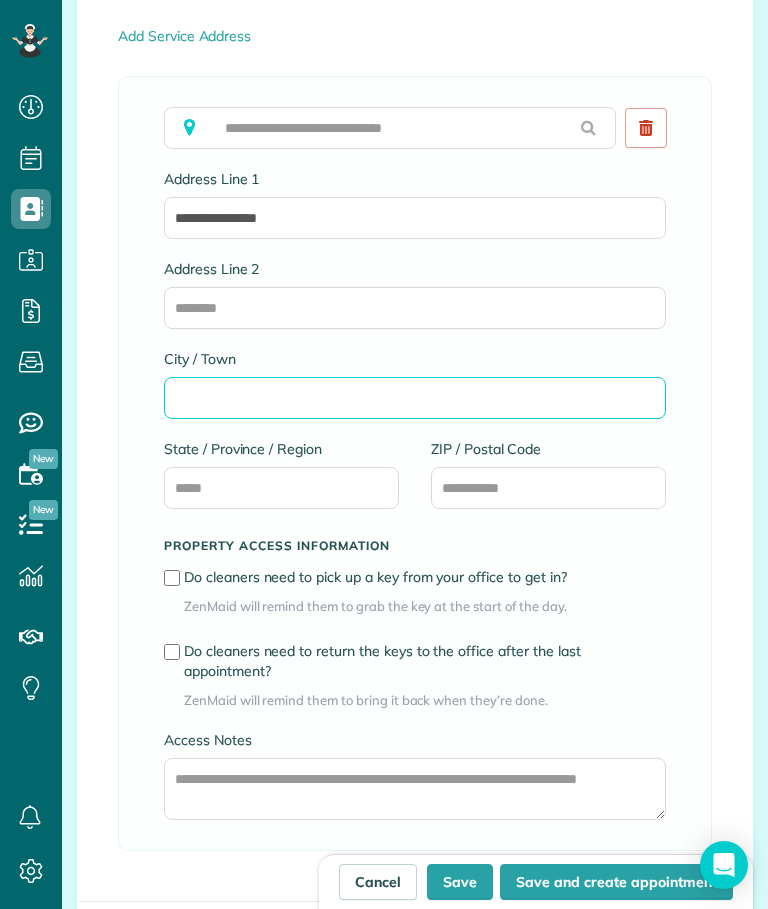 click on "City / Town" at bounding box center (415, 398) 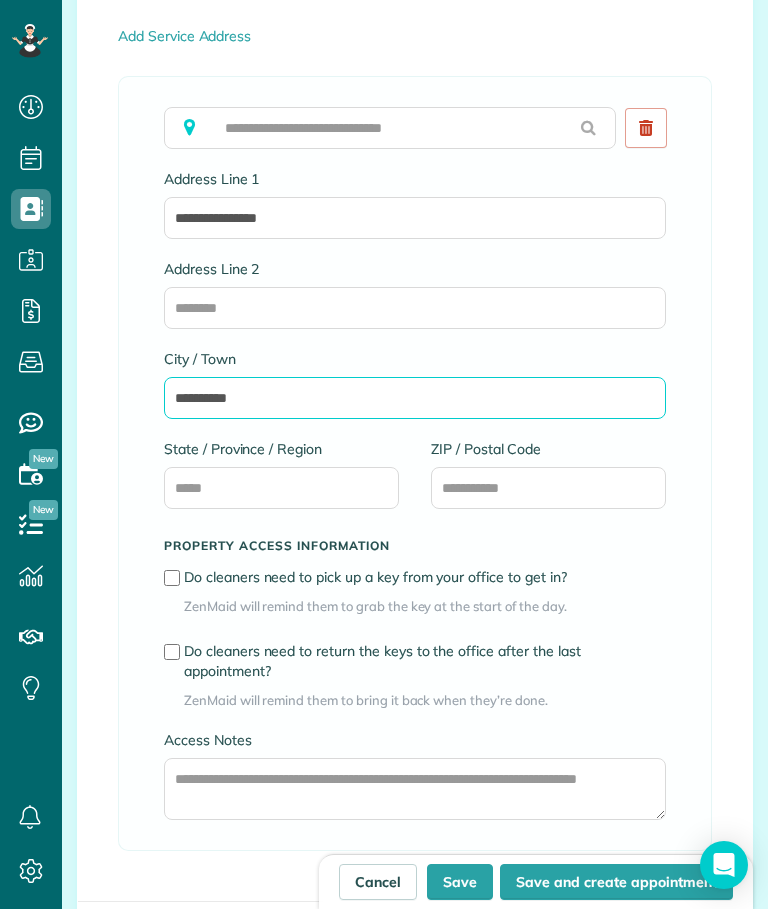 type on "**********" 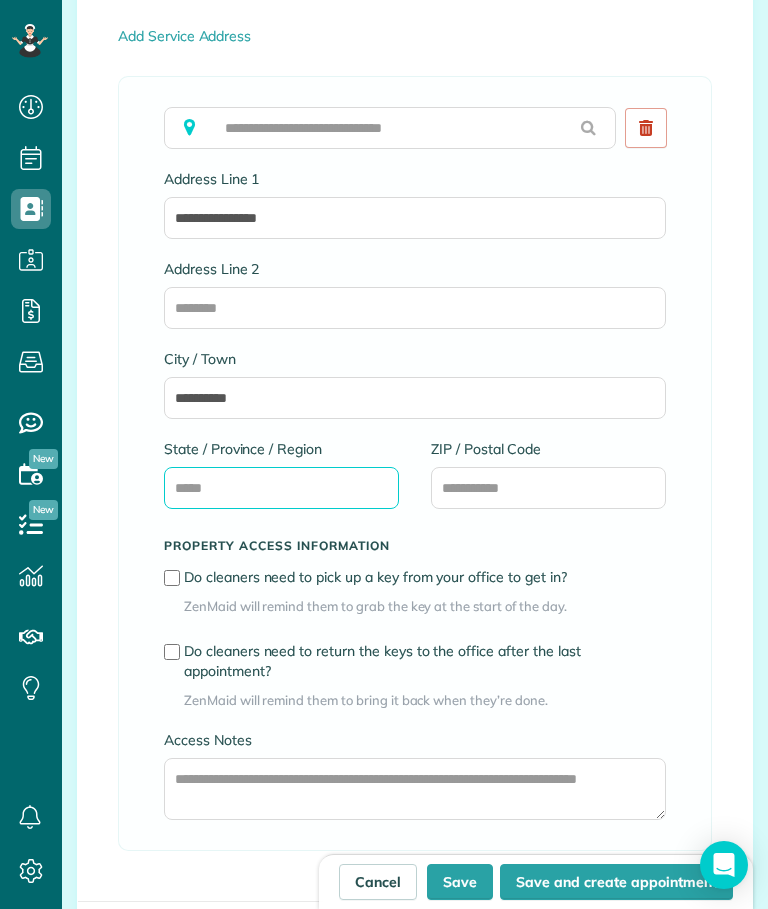 click on "State / Province / Region" at bounding box center (281, 488) 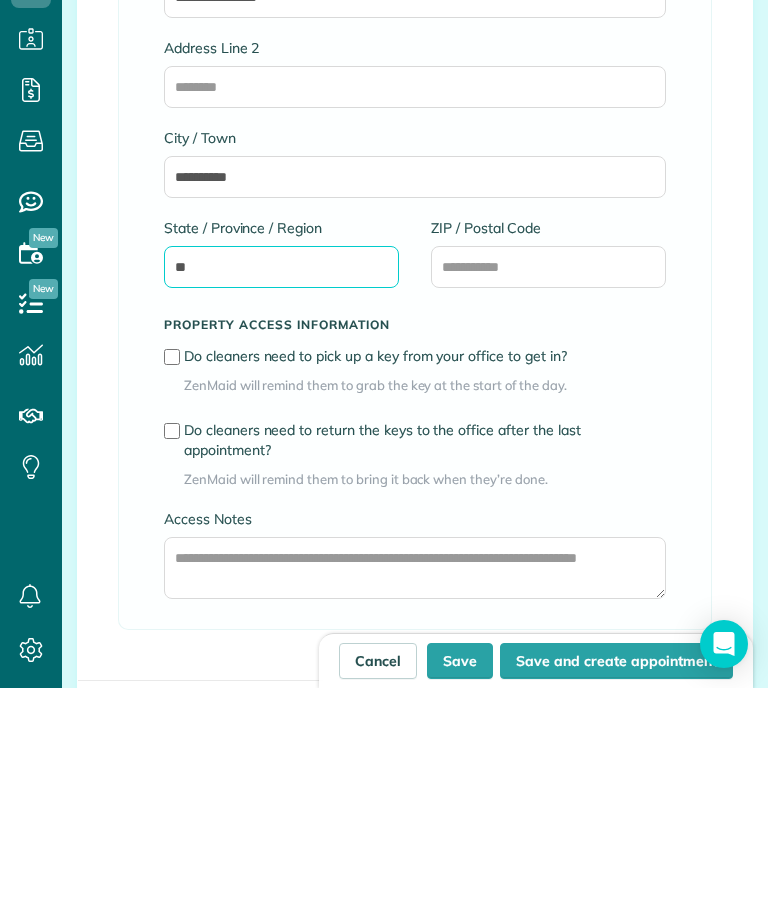 type on "**" 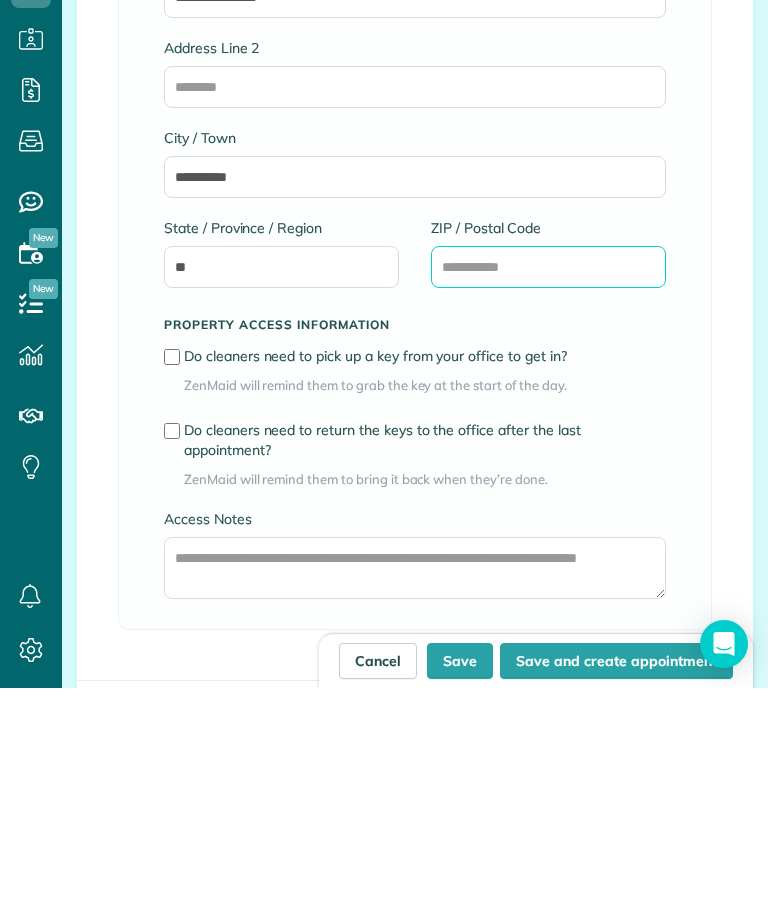 click on "ZIP / Postal Code" at bounding box center (548, 488) 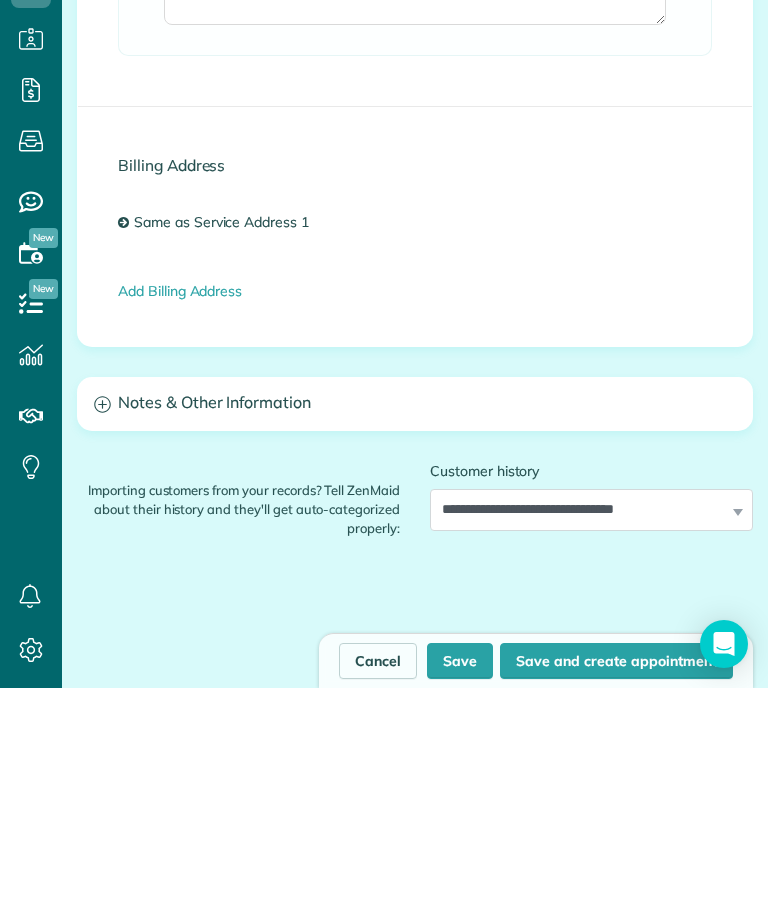 scroll, scrollTop: 2125, scrollLeft: 0, axis: vertical 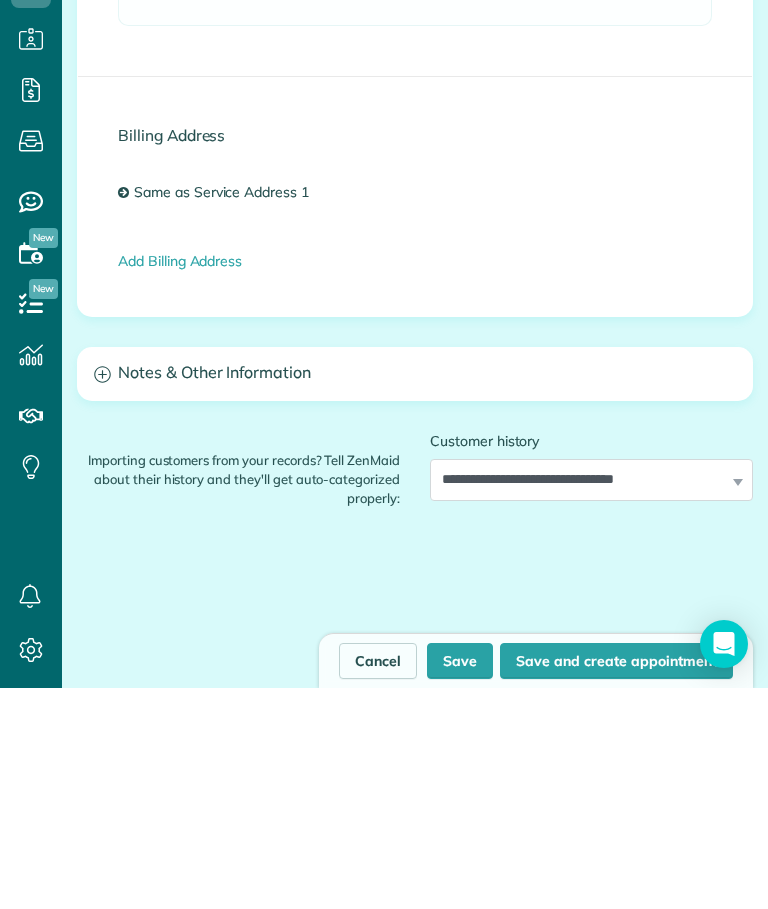 type on "*****" 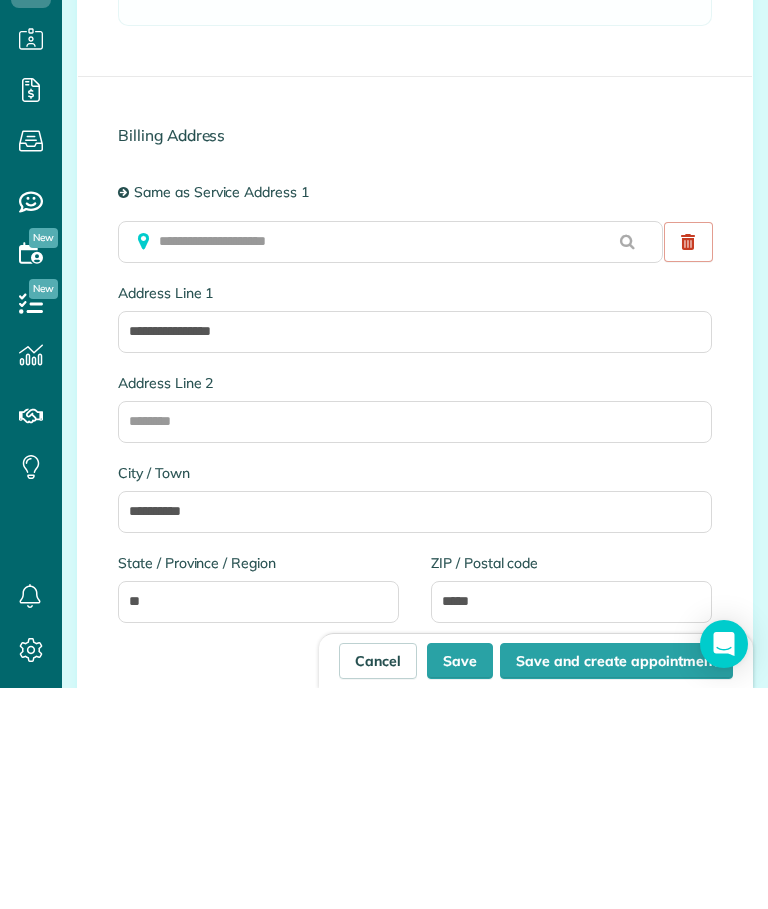 scroll, scrollTop: 75, scrollLeft: 0, axis: vertical 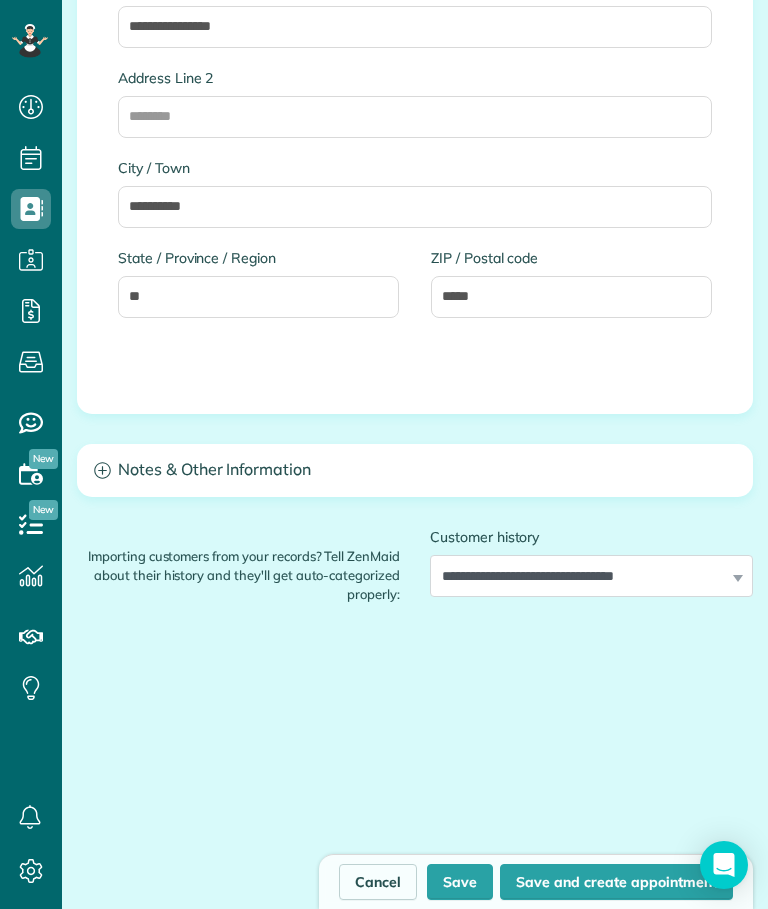 click on "Notes & Other Information" at bounding box center [415, 470] 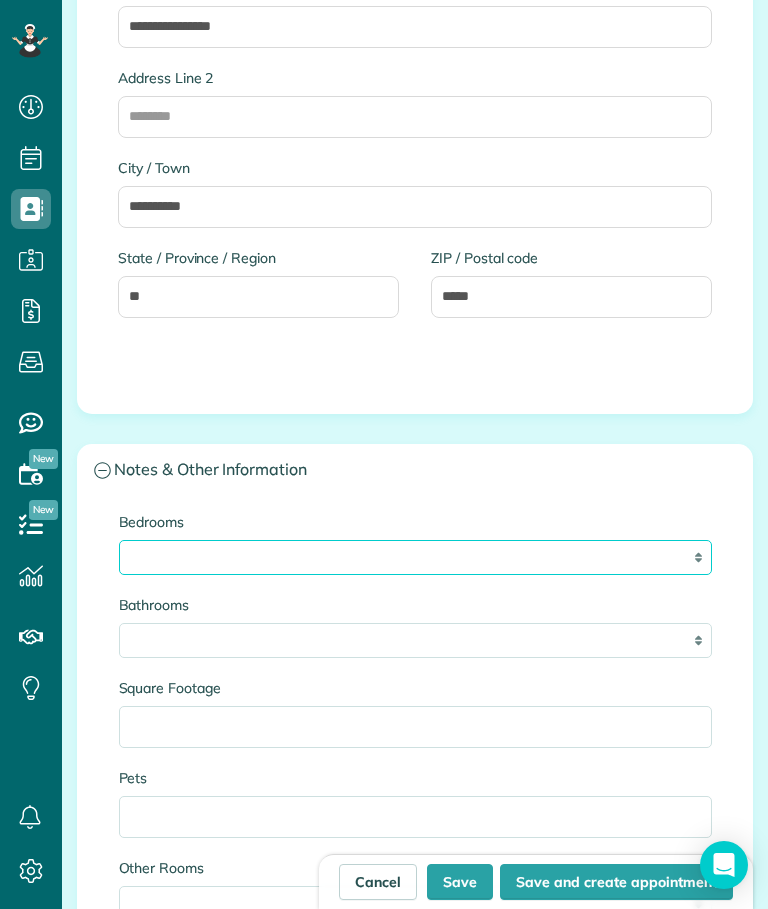 click on "*
*
*
*
**" at bounding box center (415, 557) 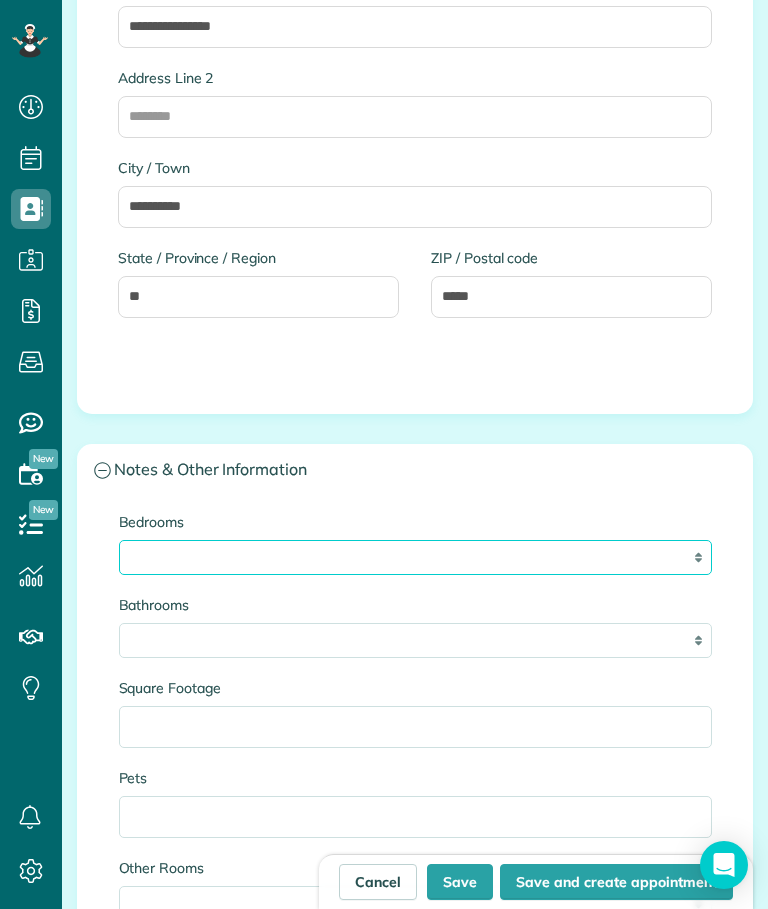 select on "*" 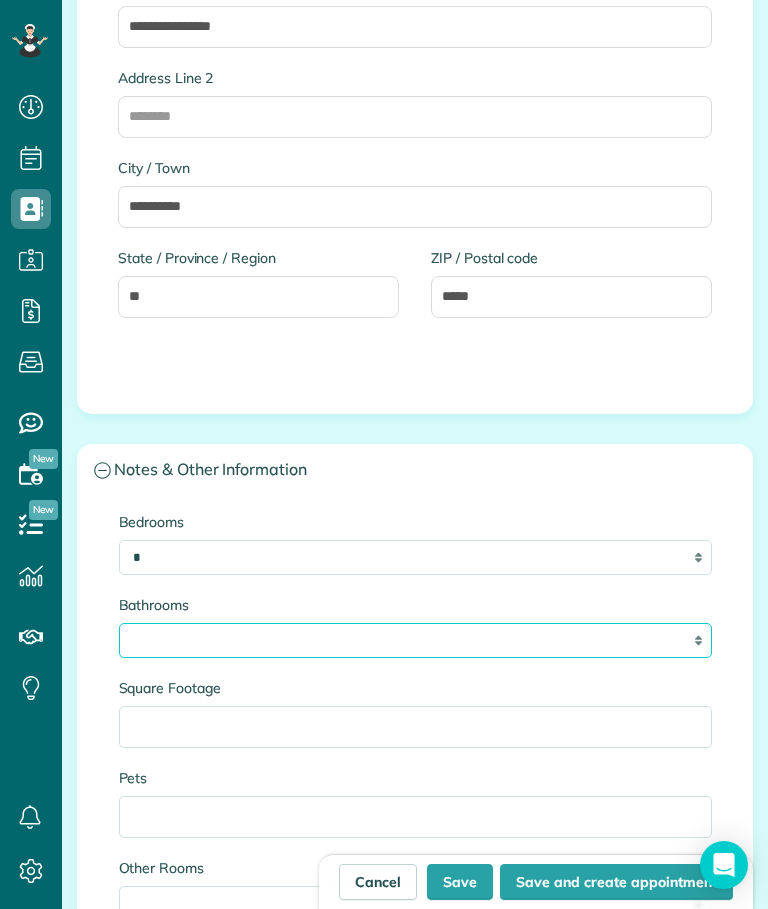 click on "*
***
*
***
*
***
*
***
**" at bounding box center (415, 640) 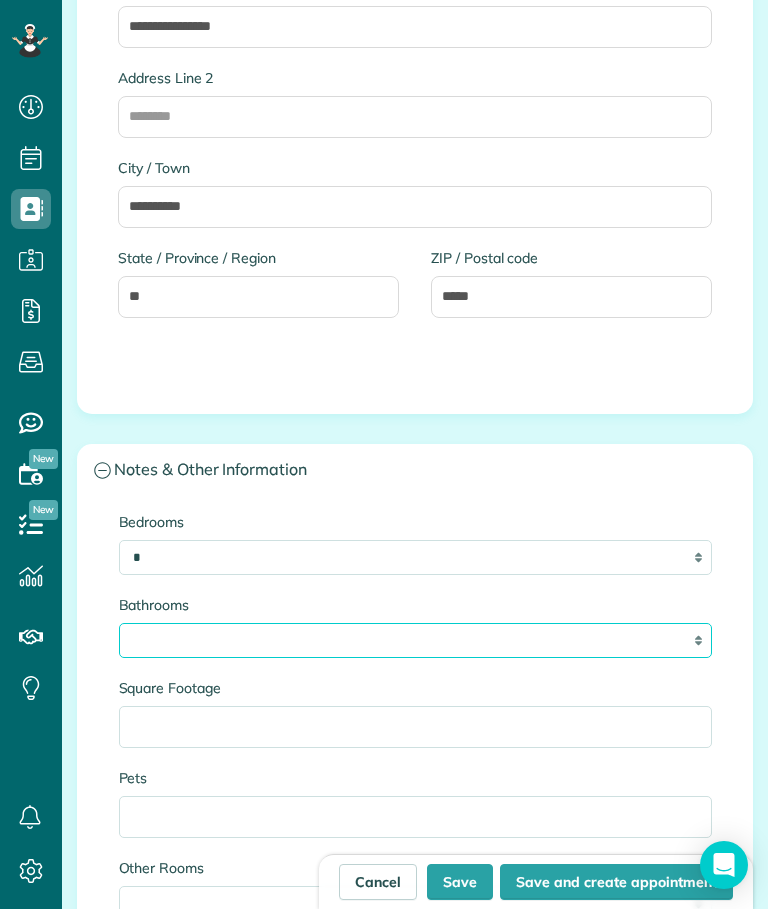 select on "***" 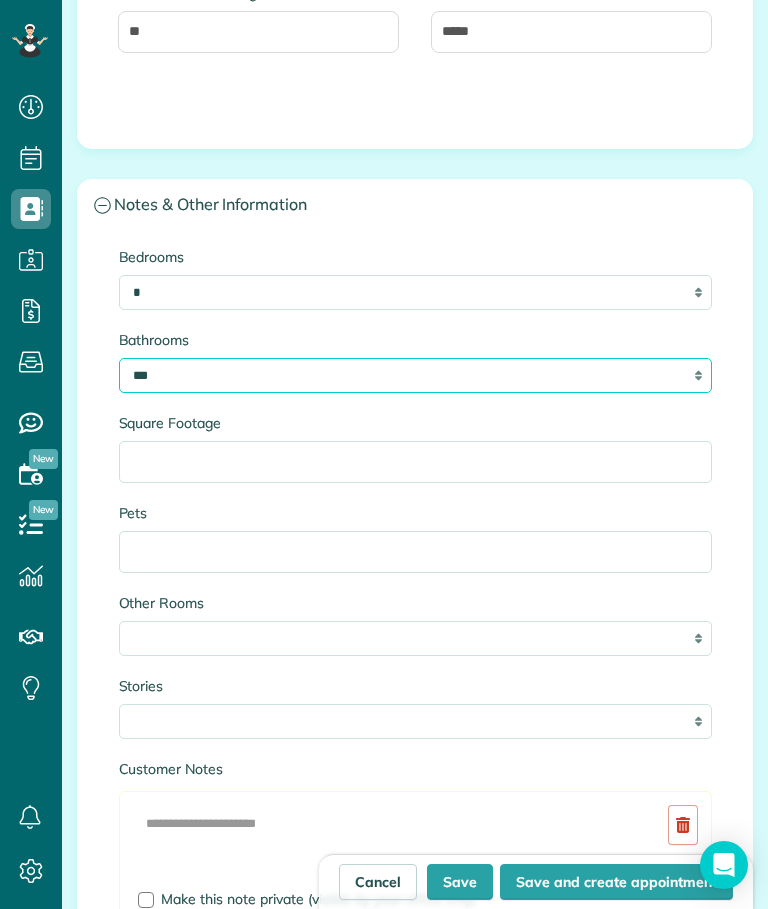 scroll, scrollTop: 2916, scrollLeft: 0, axis: vertical 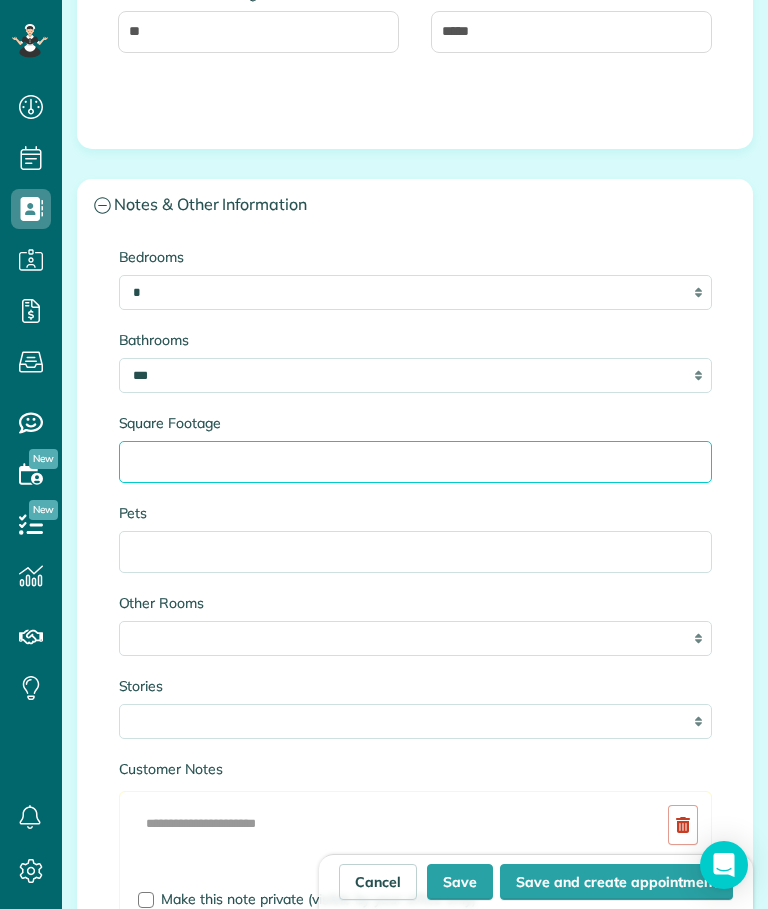 click on "Square Footage" at bounding box center [415, 462] 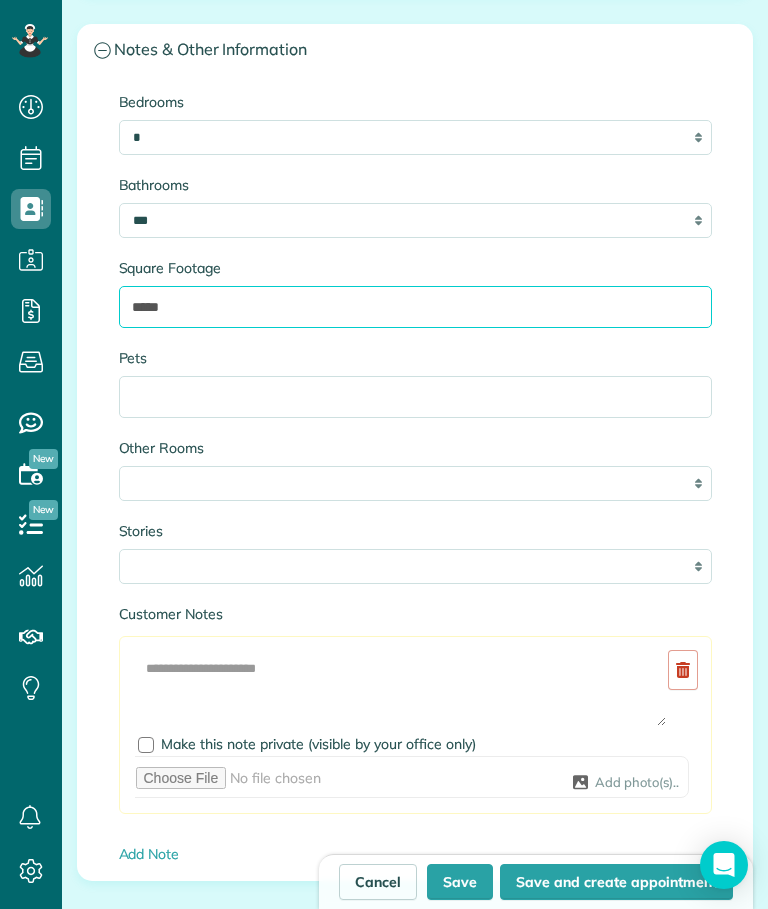 scroll, scrollTop: 3071, scrollLeft: 0, axis: vertical 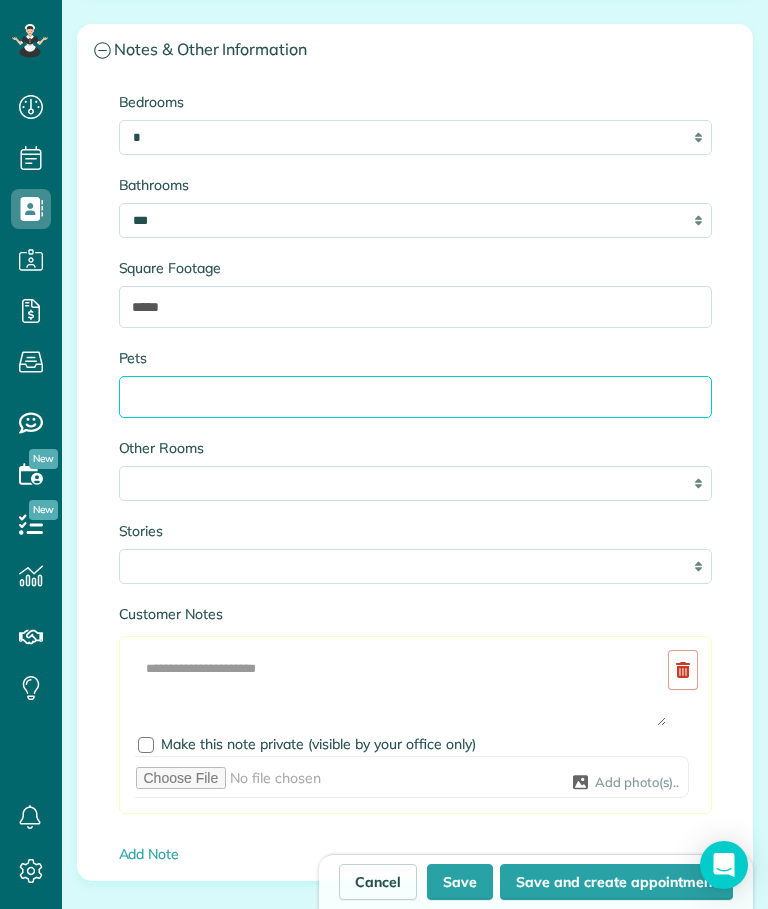click on "Pets" at bounding box center [415, 397] 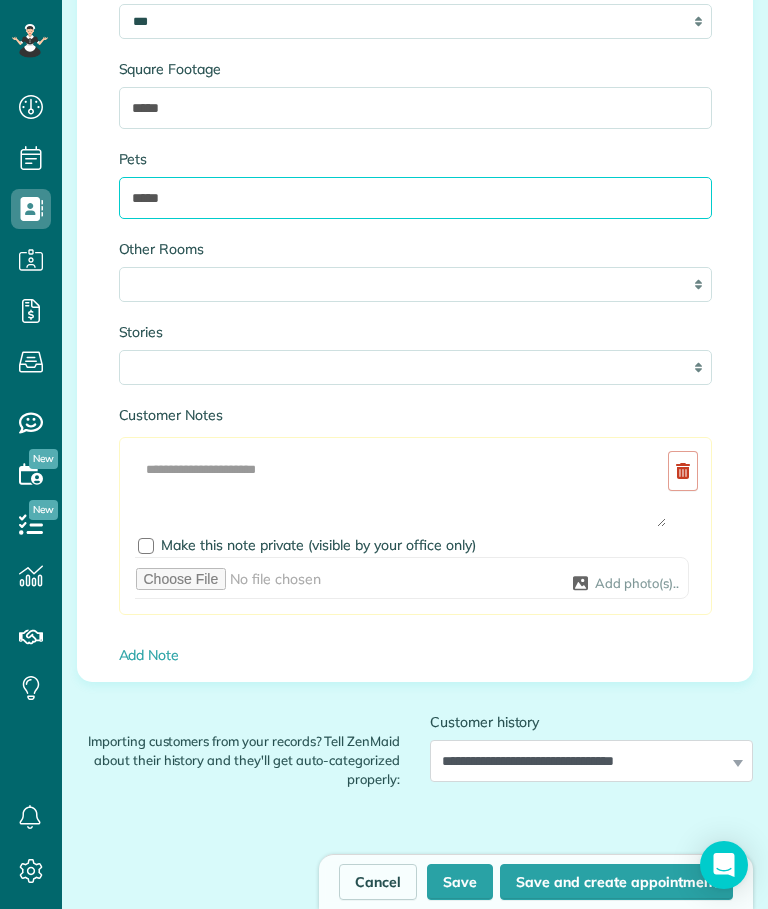 scroll, scrollTop: 3287, scrollLeft: 0, axis: vertical 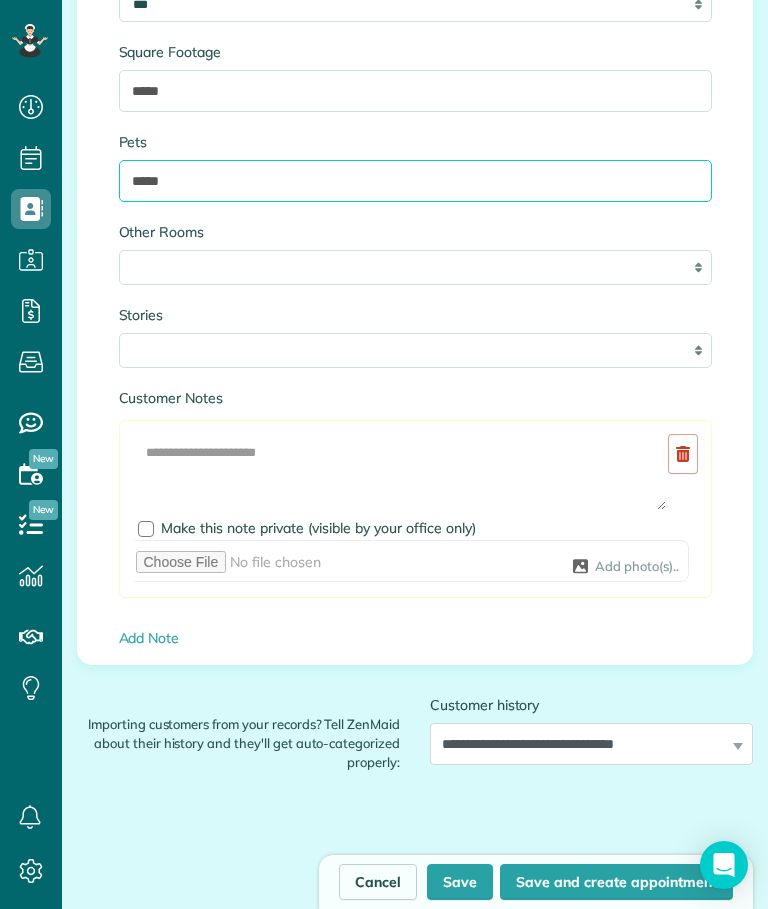 type on "*****" 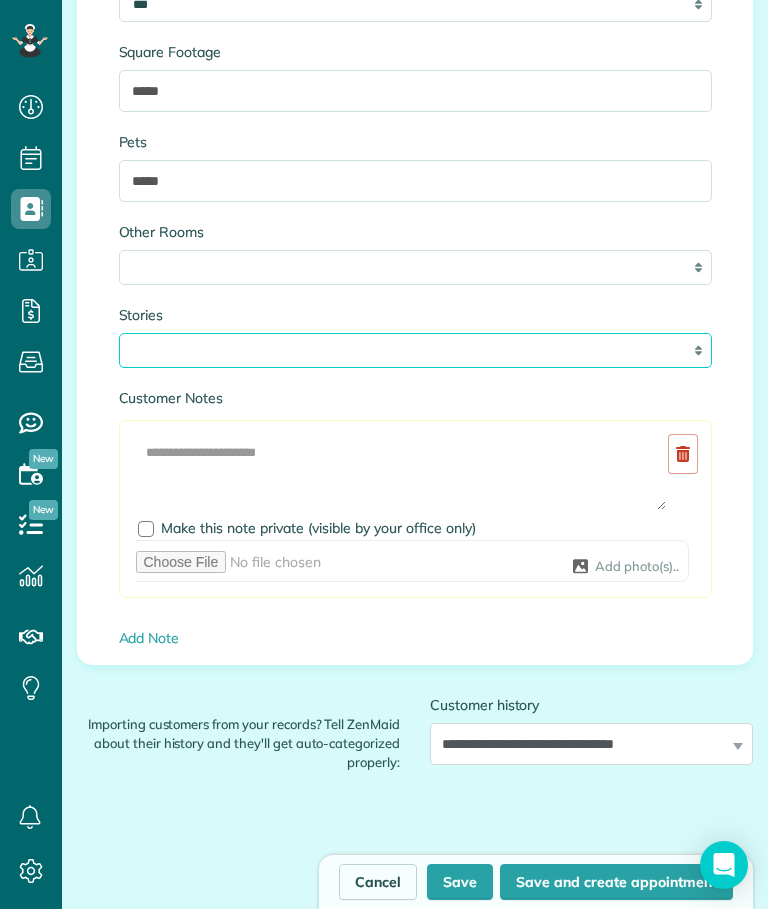click on "*
*
*" at bounding box center [415, 350] 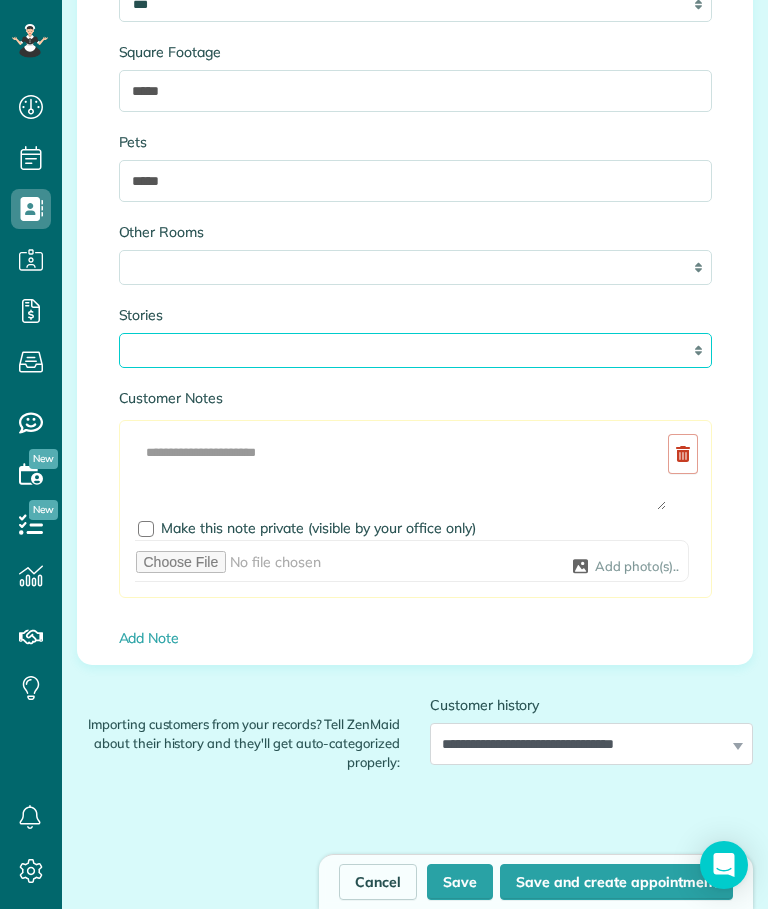 select on "*" 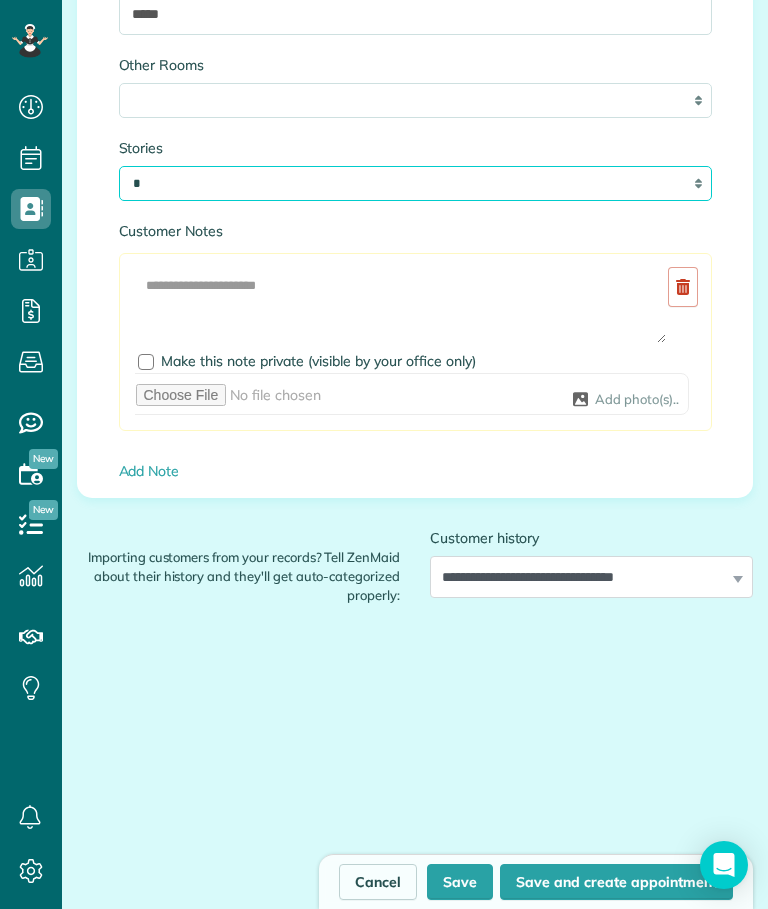 scroll, scrollTop: 3453, scrollLeft: 0, axis: vertical 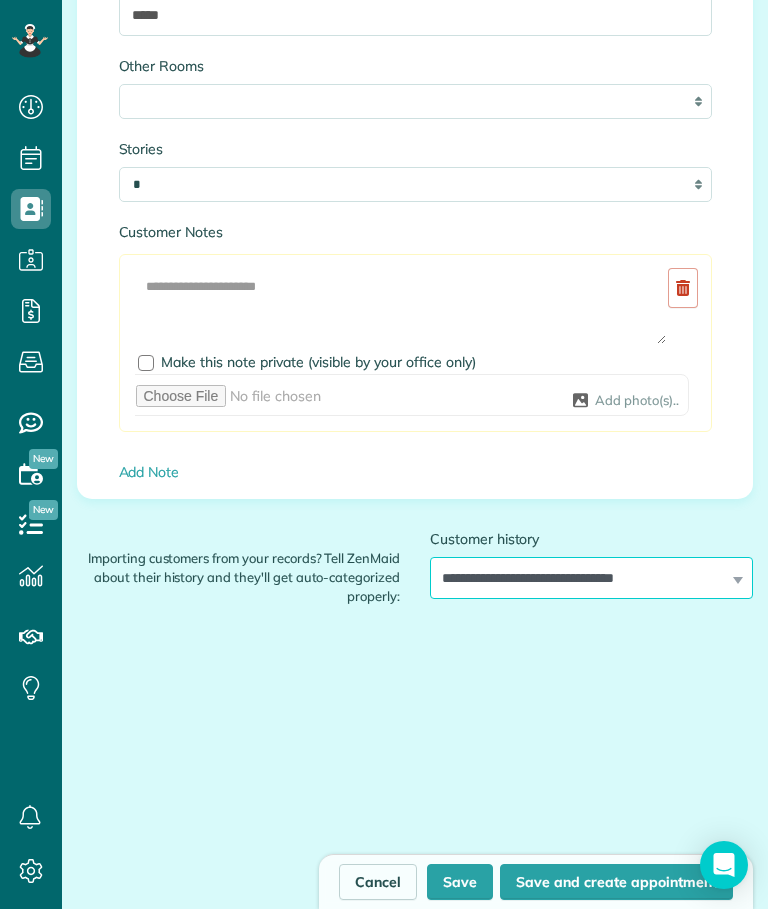 click on "**********" at bounding box center [591, 578] 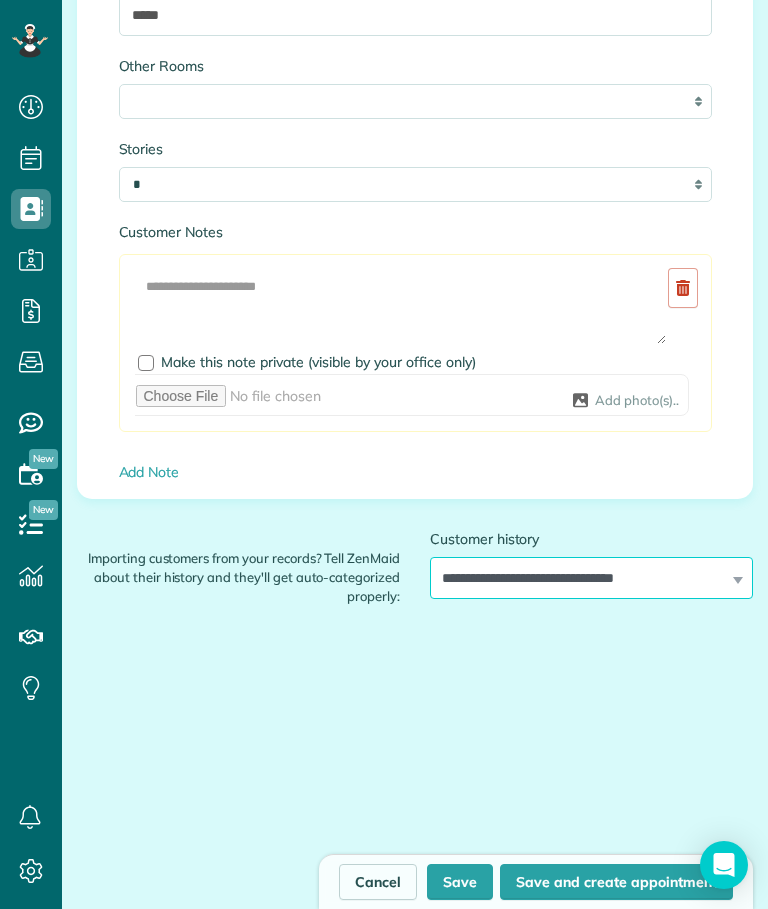 select on "*********" 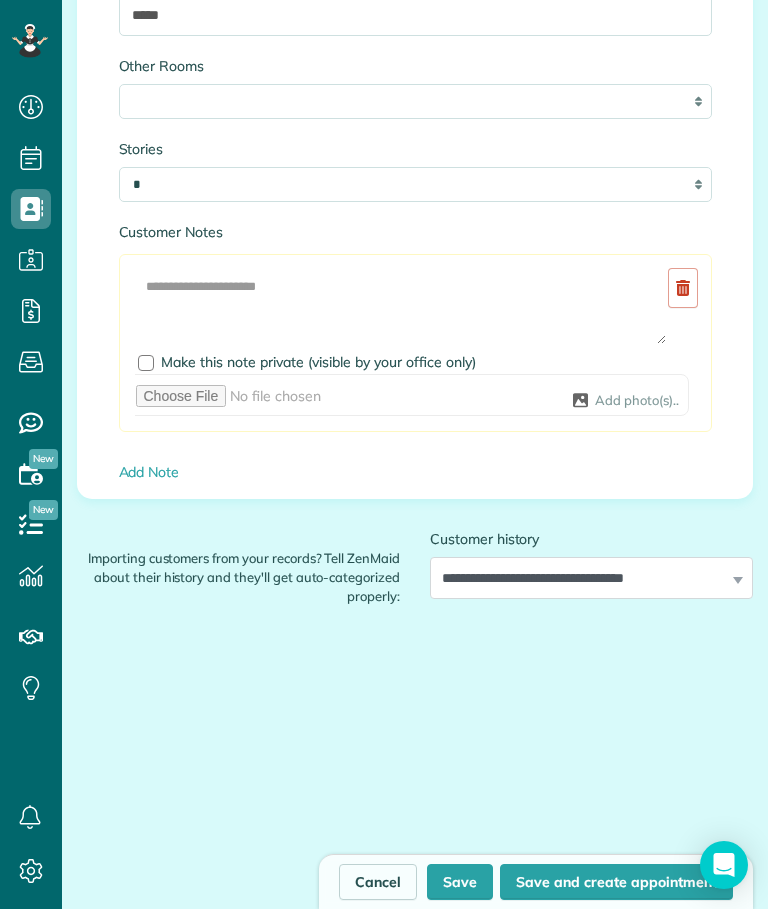 click on "Save" at bounding box center [460, 882] 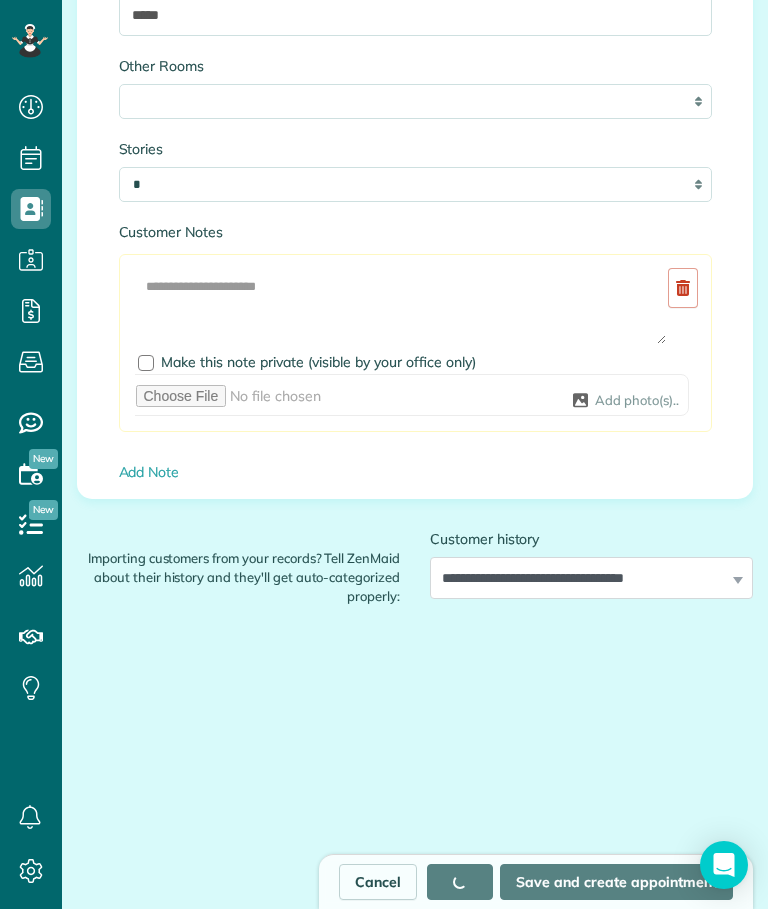 type on "**********" 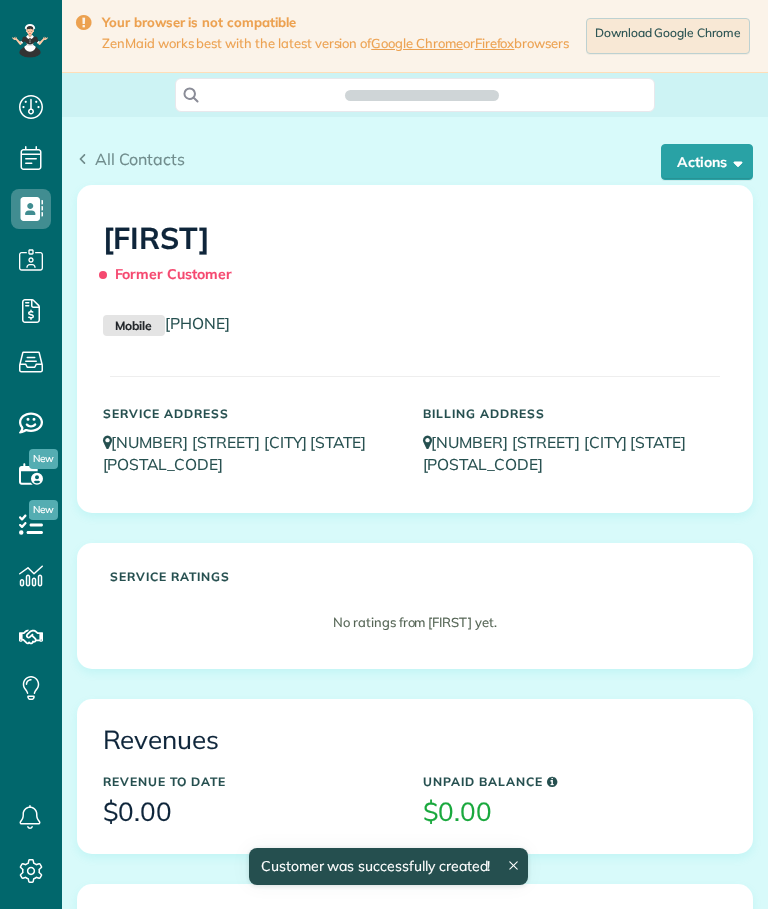 scroll, scrollTop: 0, scrollLeft: 0, axis: both 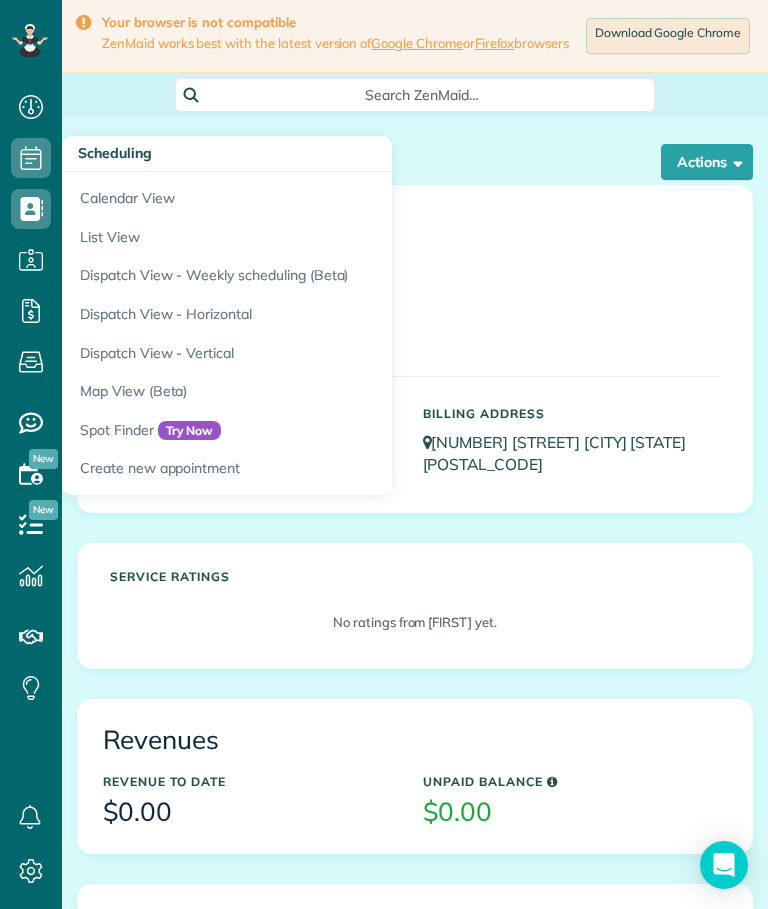 click on "Calendar View" at bounding box center [312, 195] 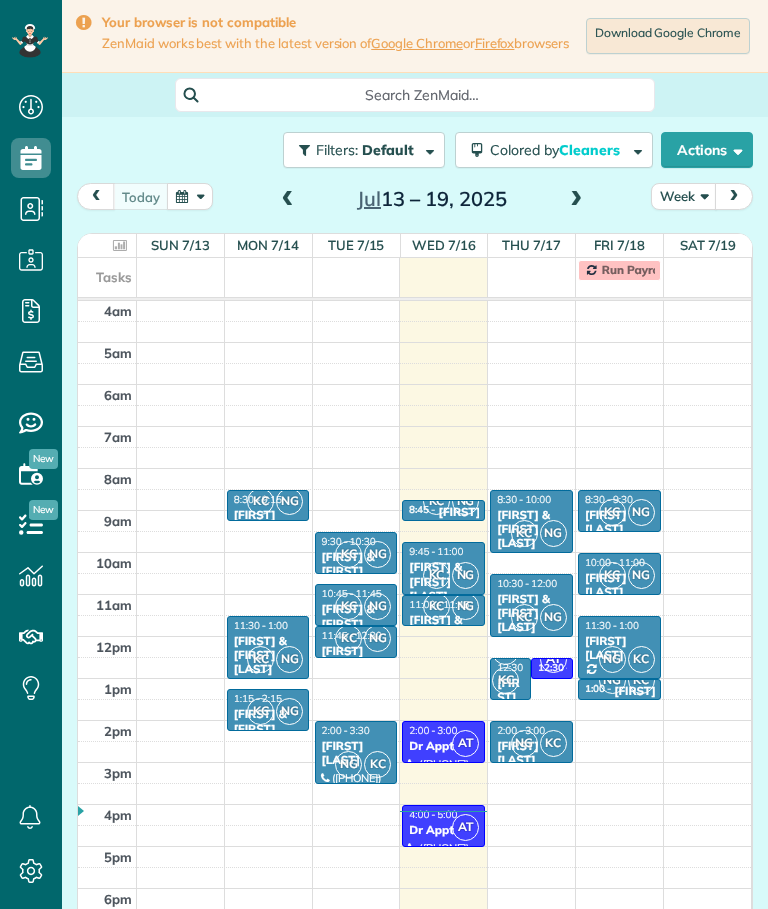 scroll, scrollTop: 0, scrollLeft: 0, axis: both 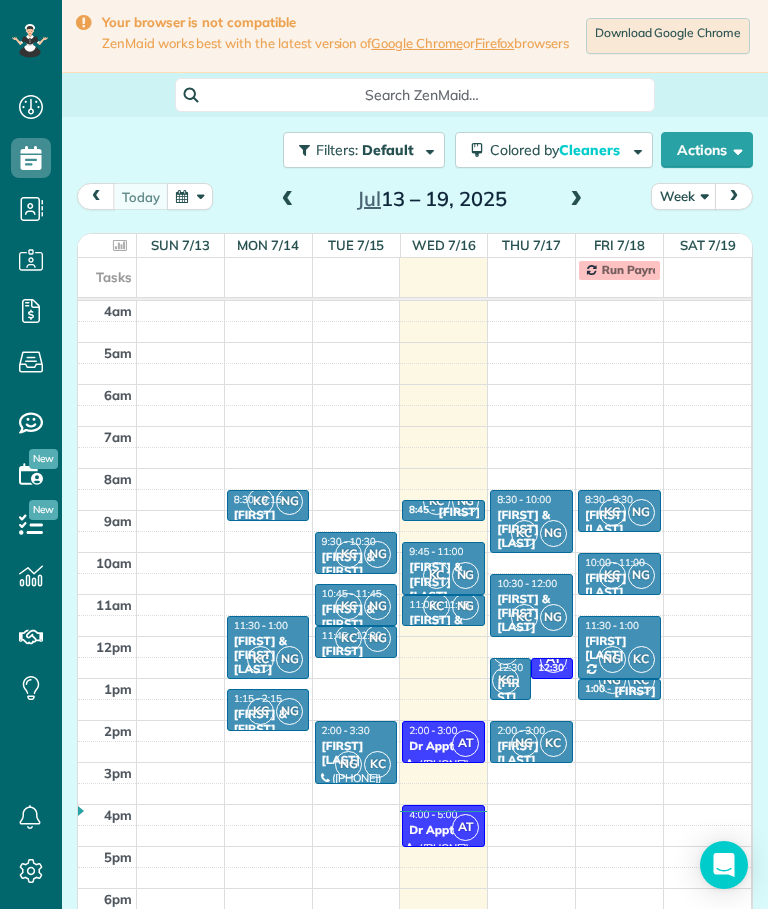 click at bounding box center (576, 200) 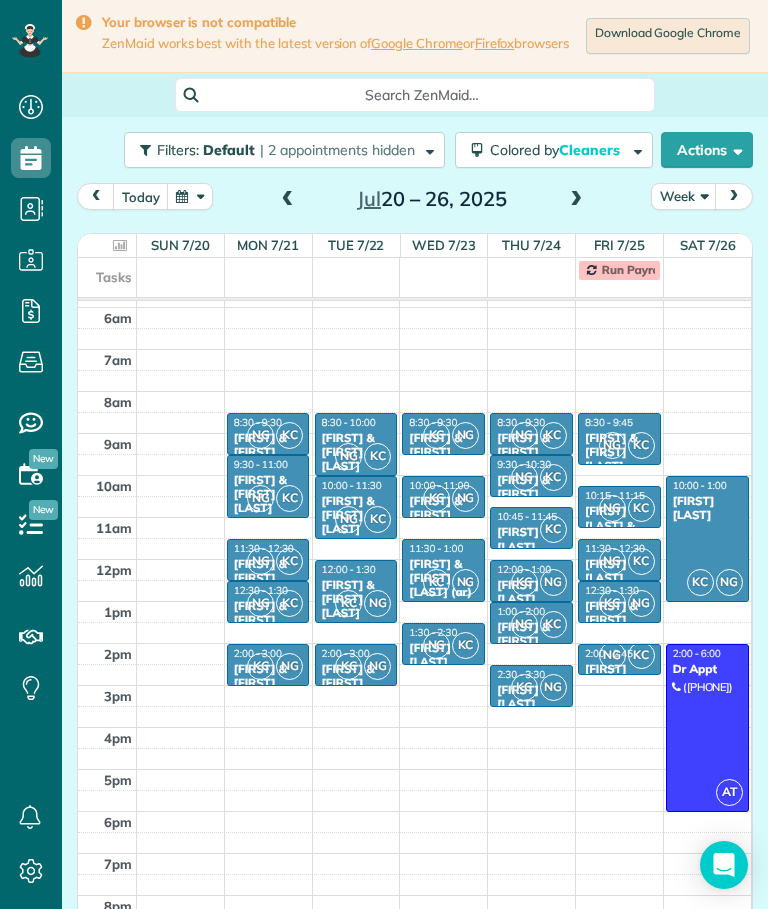 scroll, scrollTop: 77, scrollLeft: 0, axis: vertical 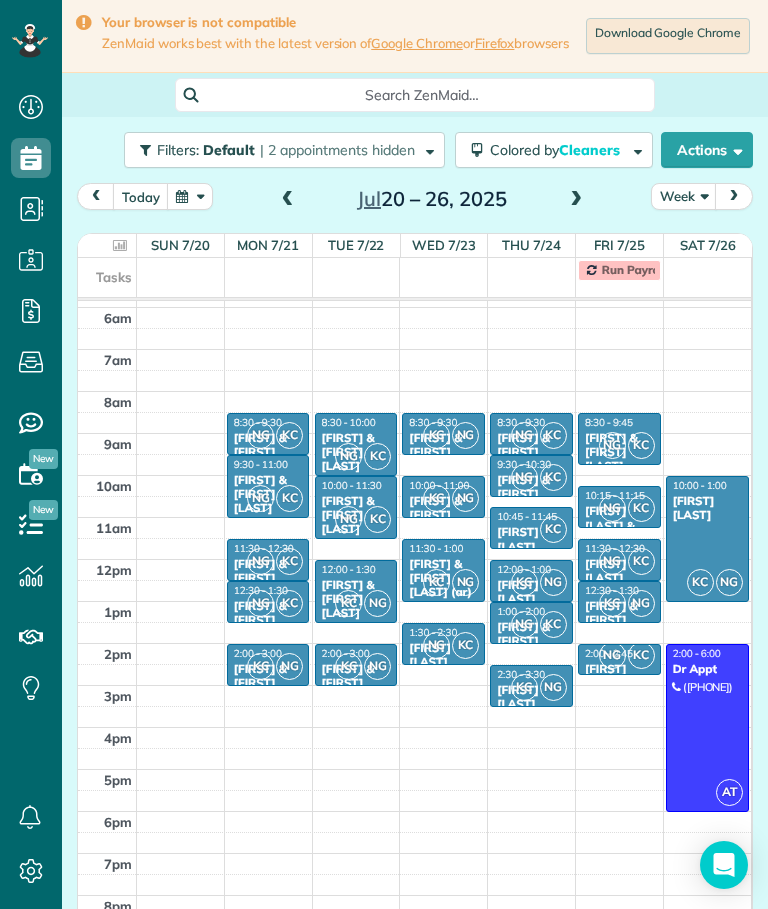 click at bounding box center [576, 200] 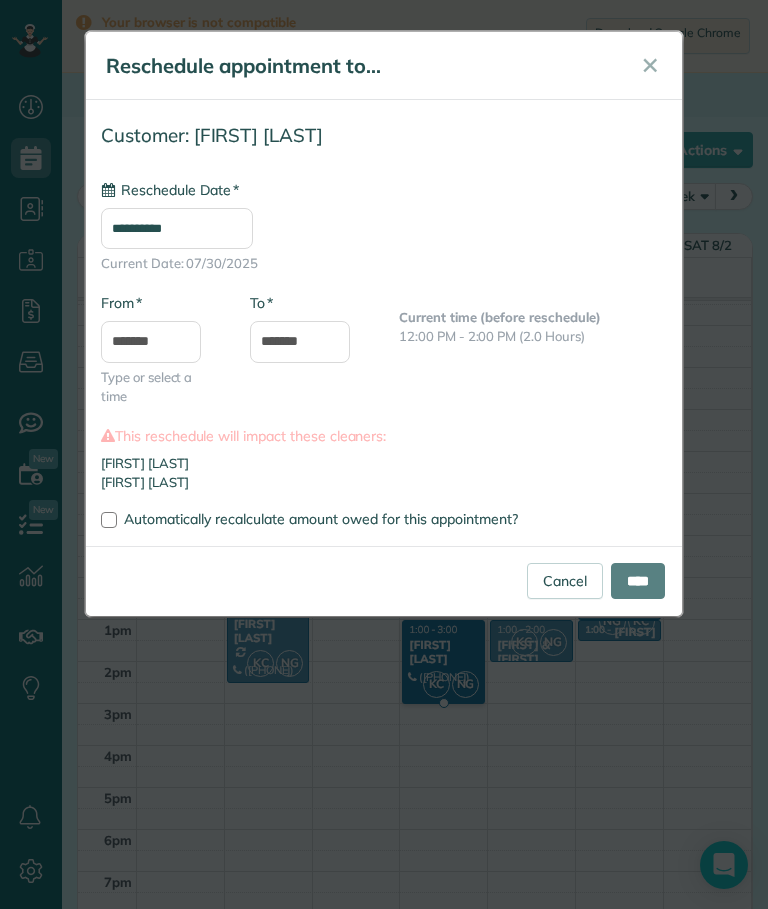 scroll, scrollTop: 59, scrollLeft: 0, axis: vertical 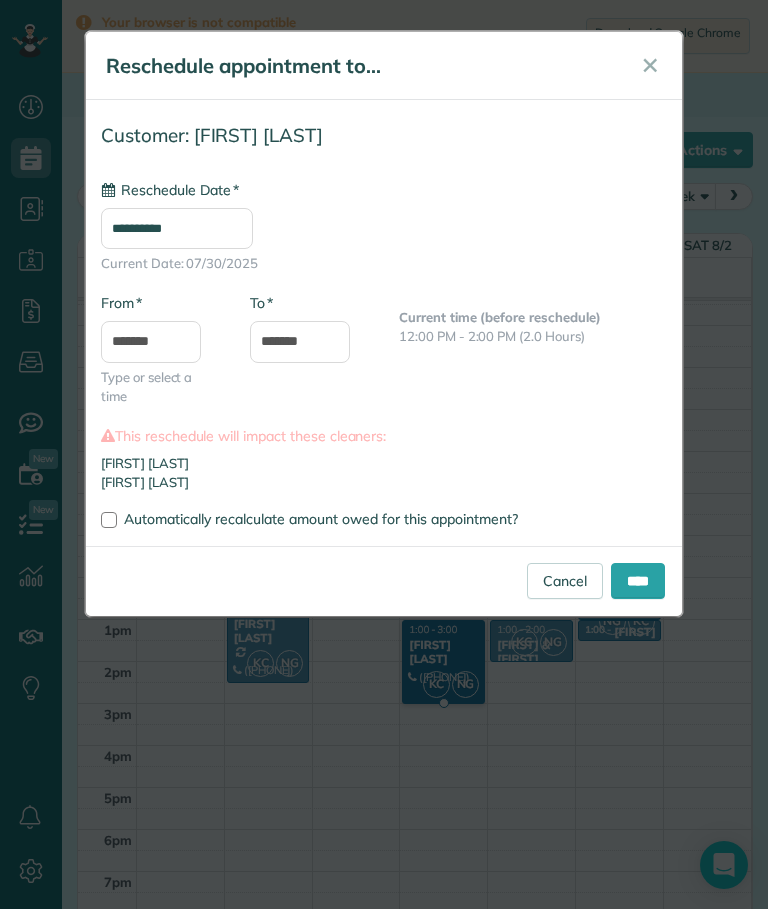 click on "****" at bounding box center [638, 581] 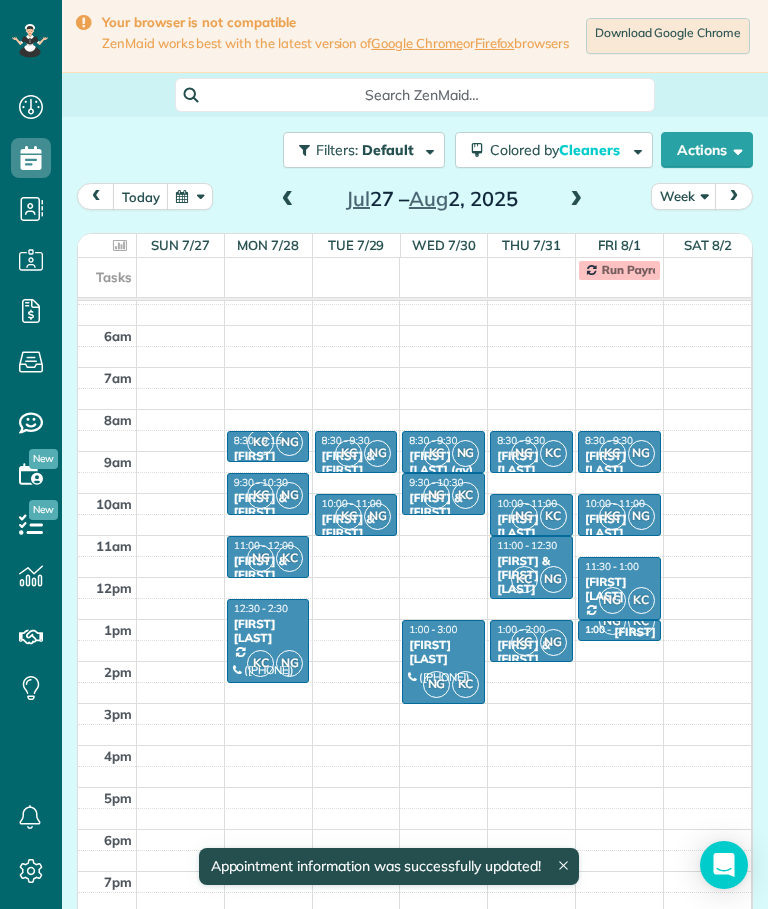 scroll, scrollTop: 59, scrollLeft: 0, axis: vertical 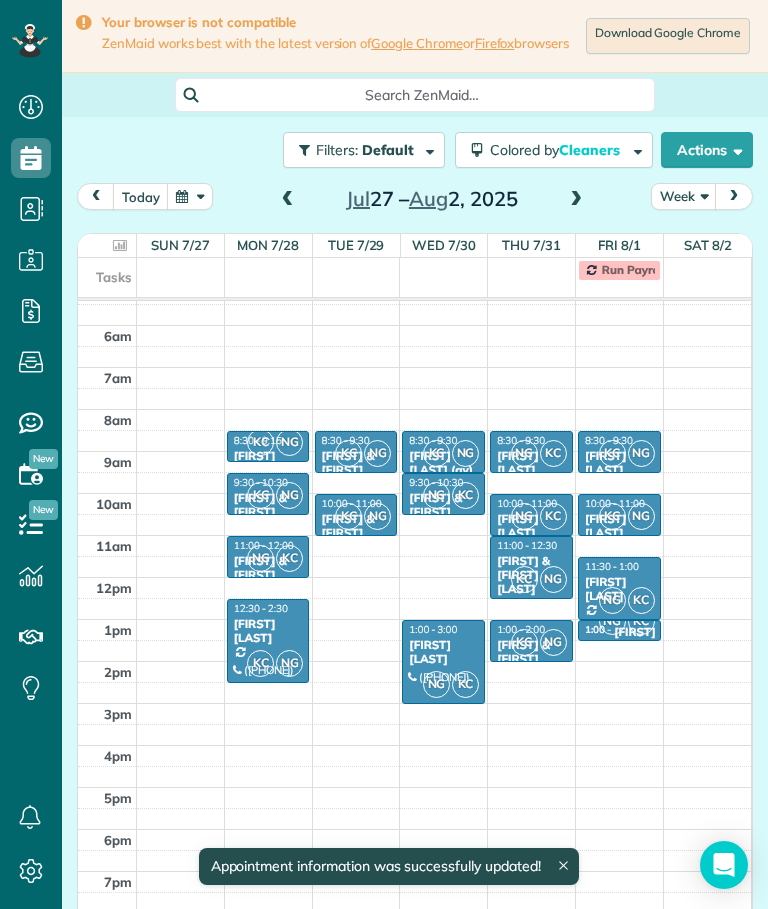 click on "Actions" at bounding box center [707, 150] 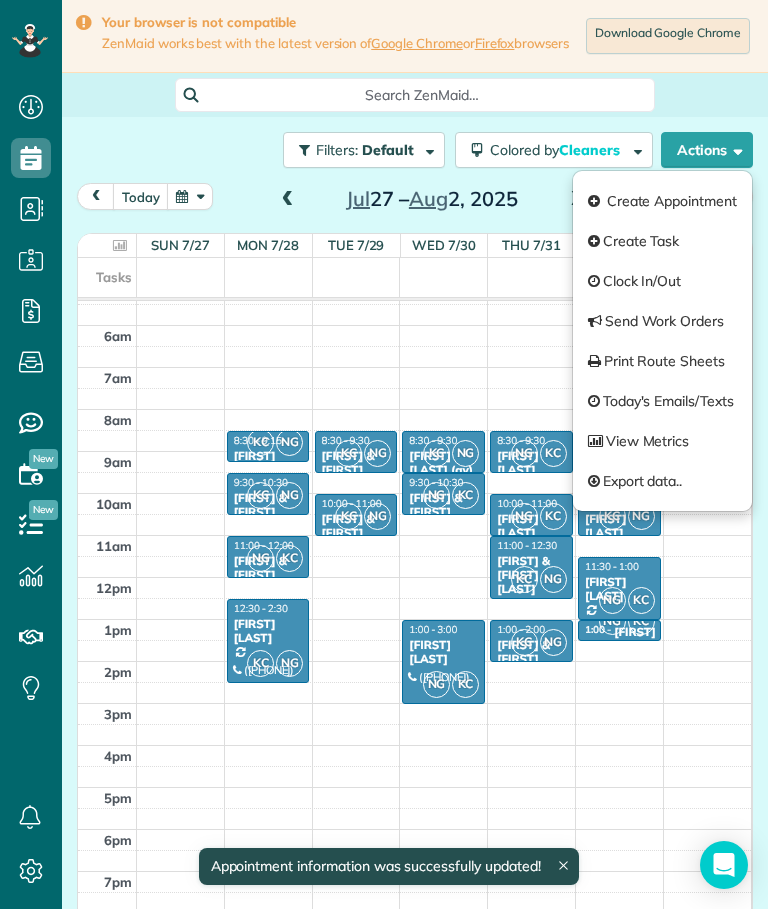 click on "Create Appointment" at bounding box center (662, 201) 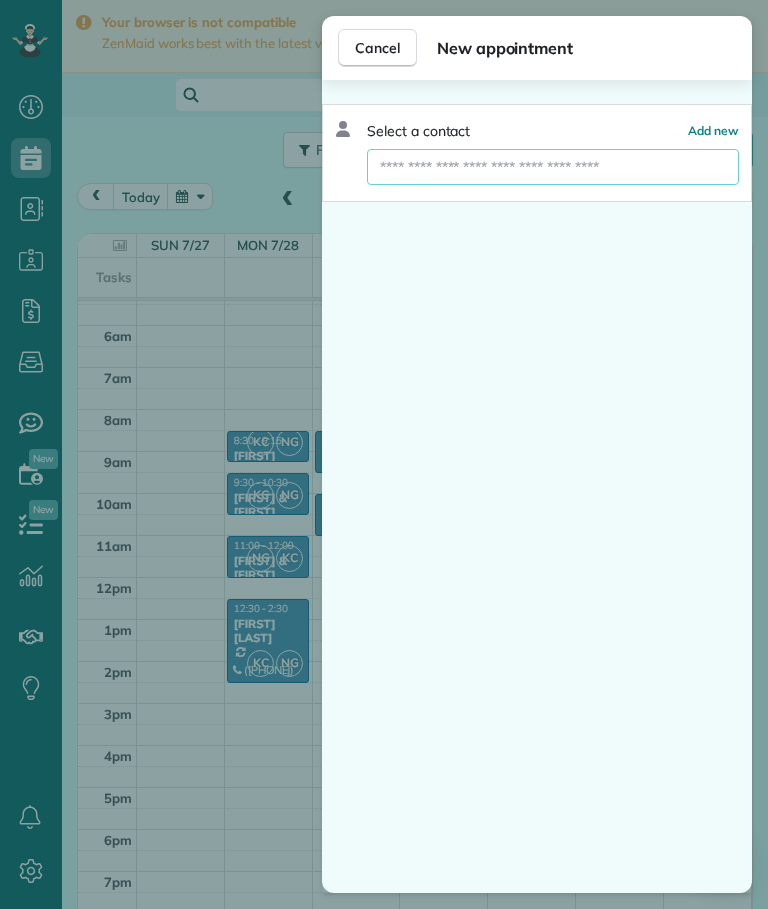click at bounding box center [553, 167] 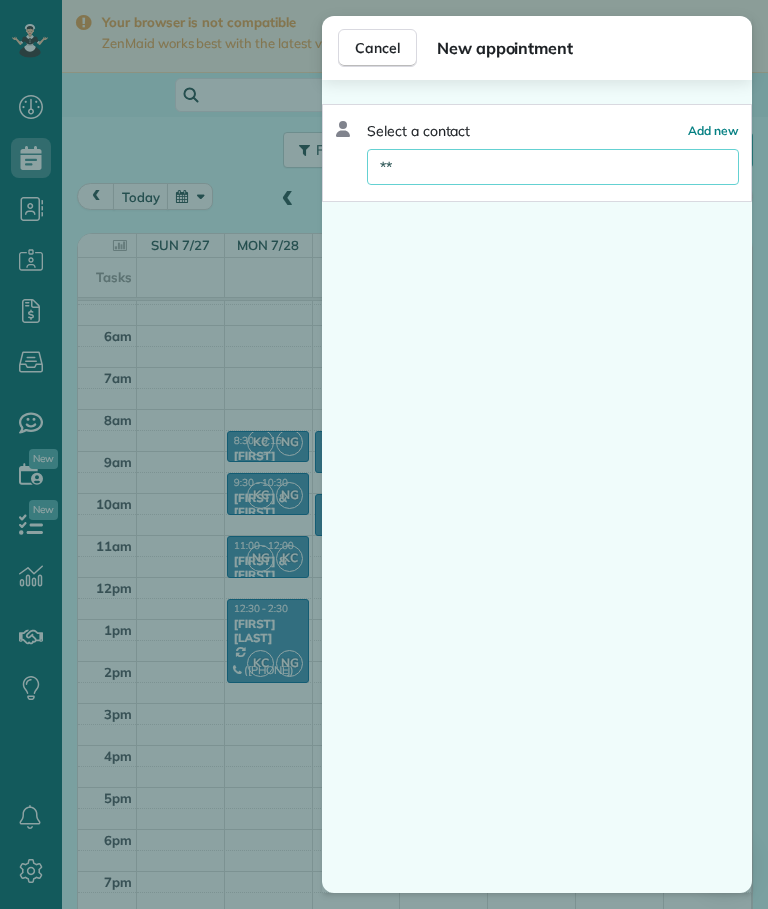 type on "***" 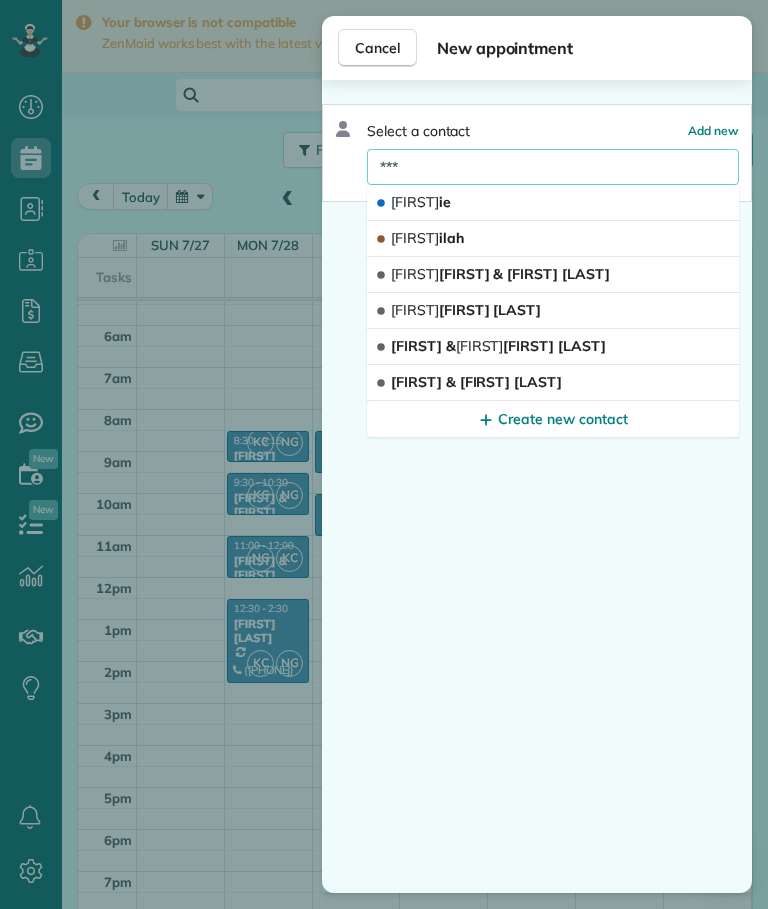click on "[FIRST] [LAST]" at bounding box center (553, 203) 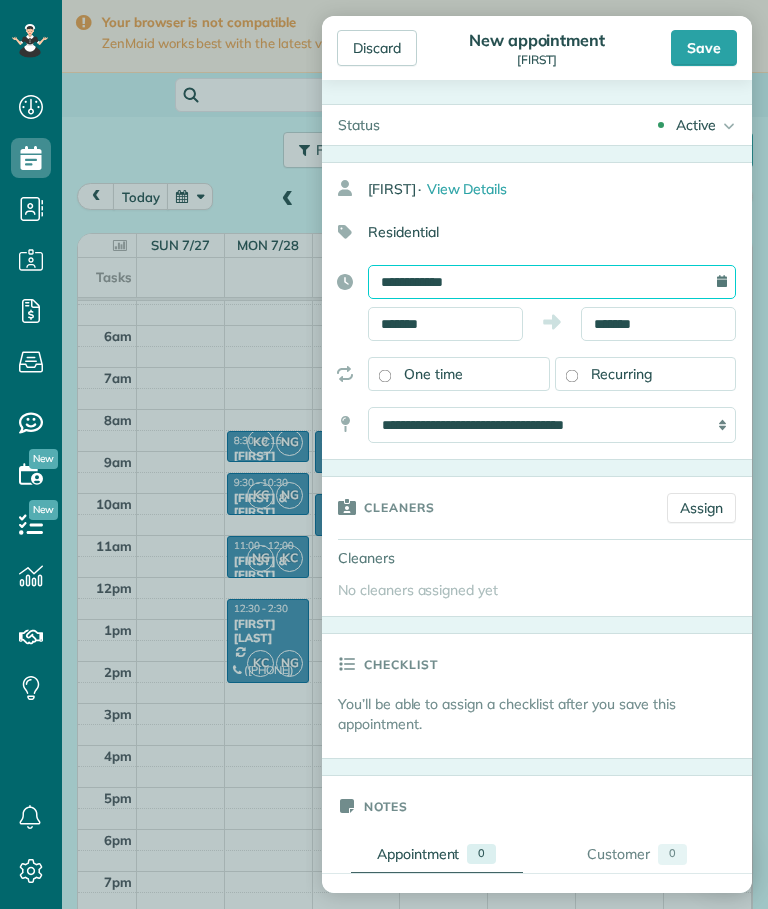 click on "**********" at bounding box center [552, 282] 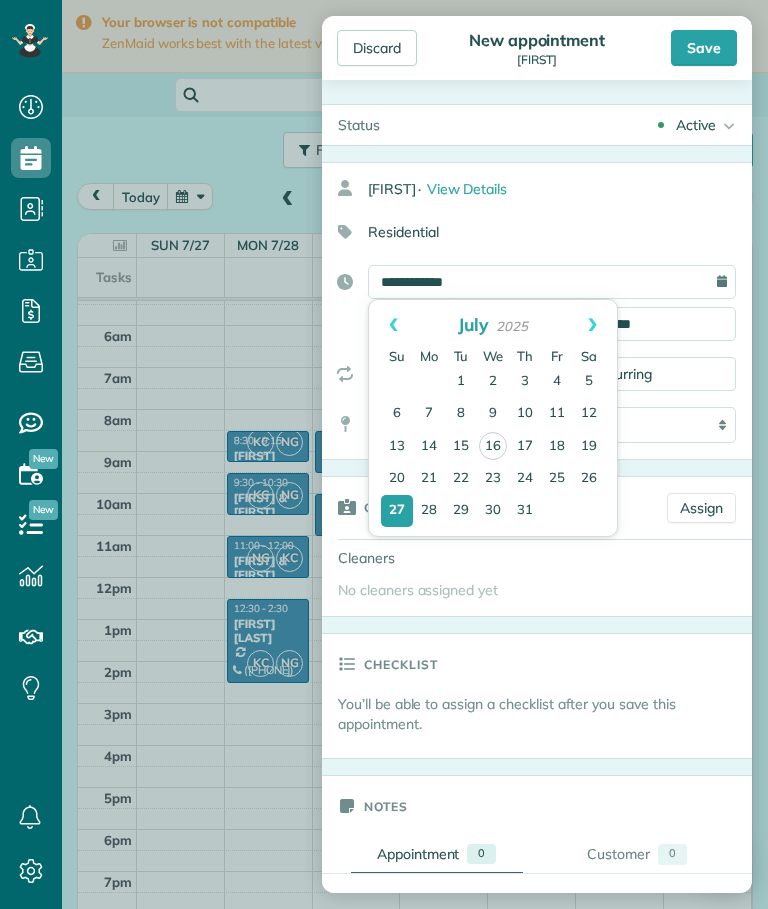click on "30" at bounding box center (493, 511) 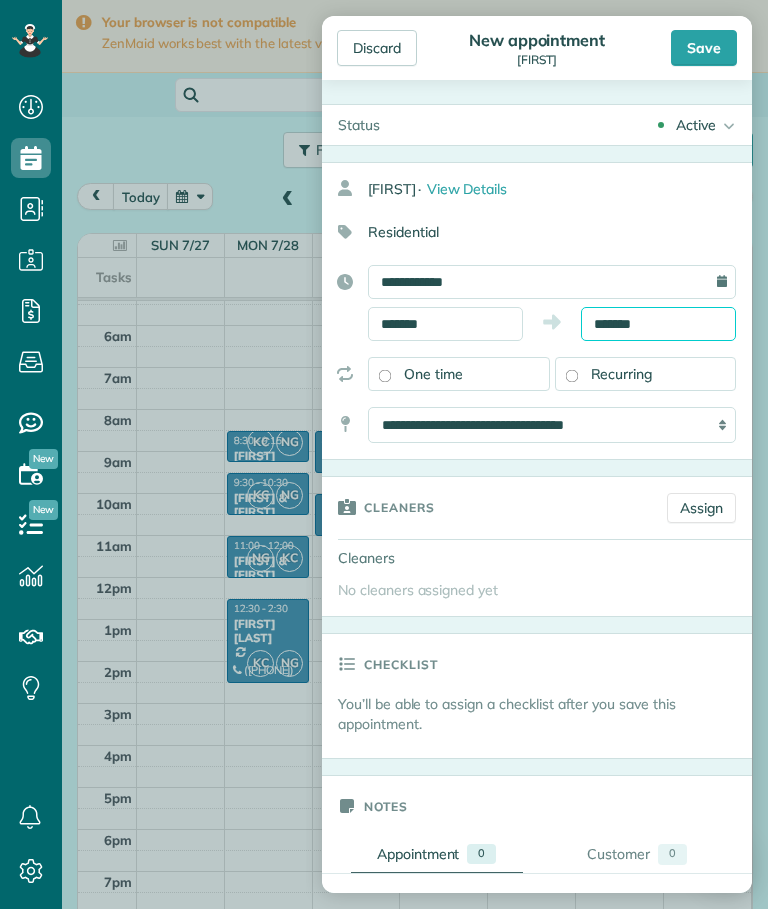 click on "*******" at bounding box center [658, 324] 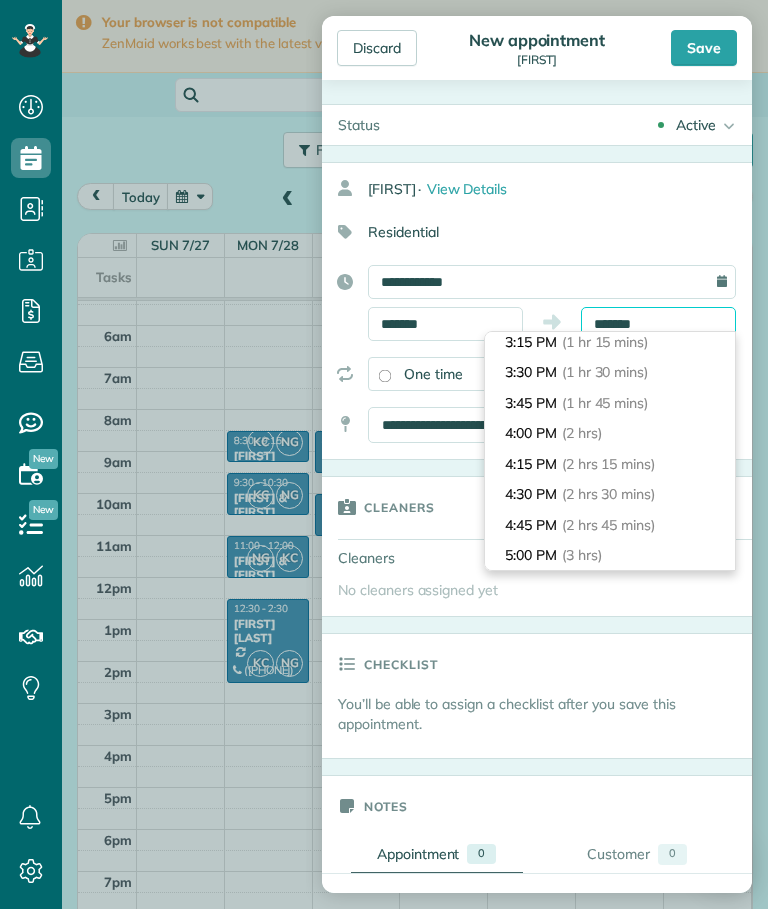 scroll, scrollTop: 149, scrollLeft: 0, axis: vertical 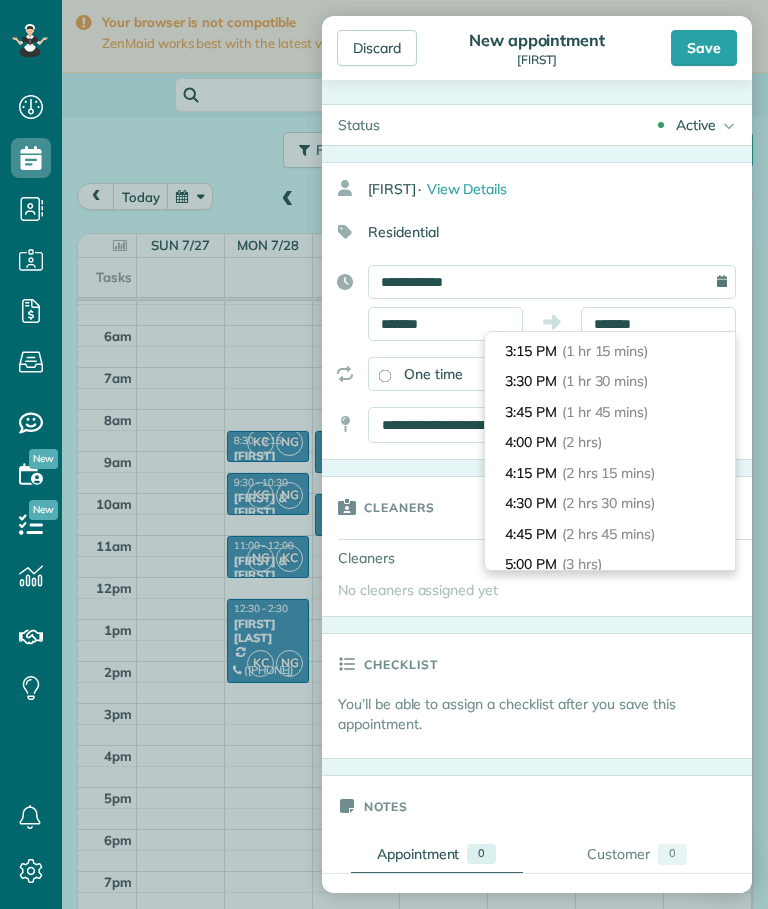 click on "[TIME]  ([TIME])" at bounding box center (610, 381) 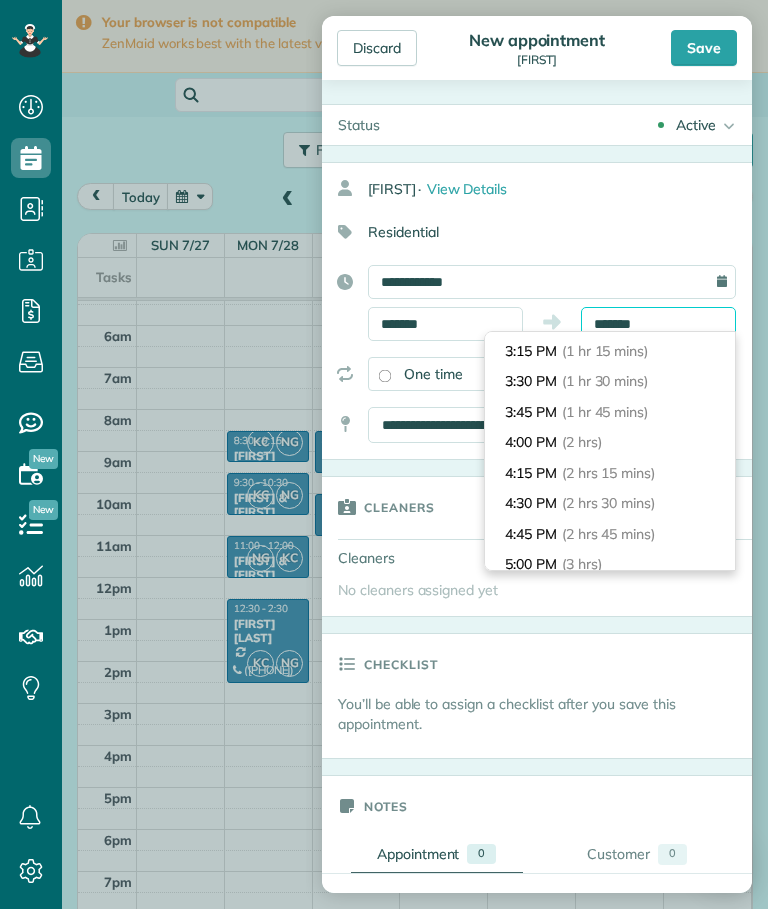 type on "*******" 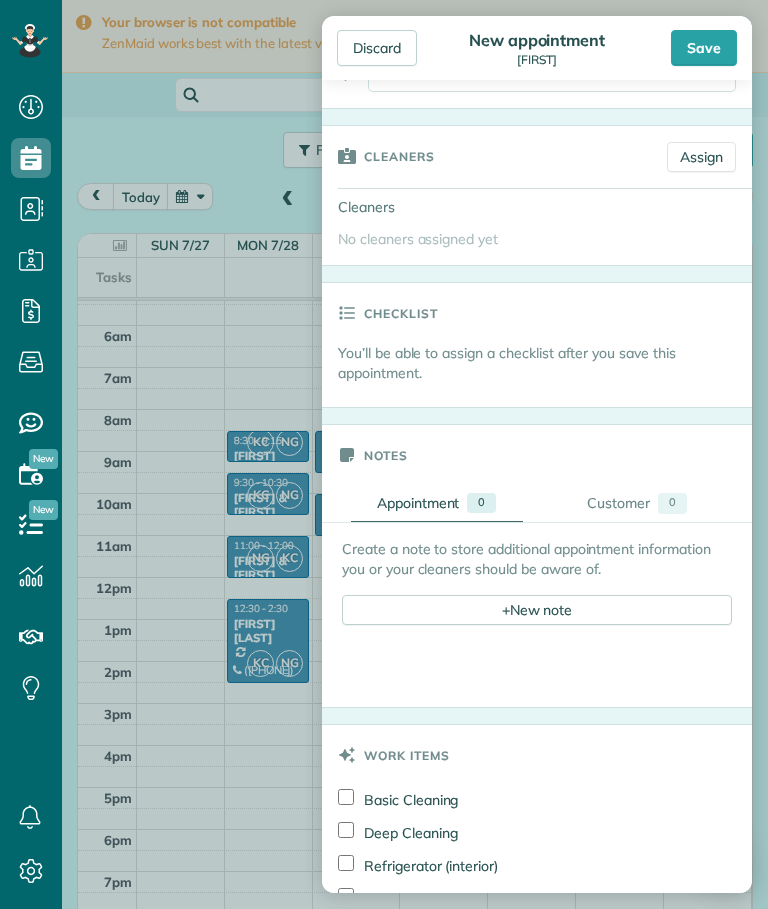 scroll, scrollTop: 352, scrollLeft: 0, axis: vertical 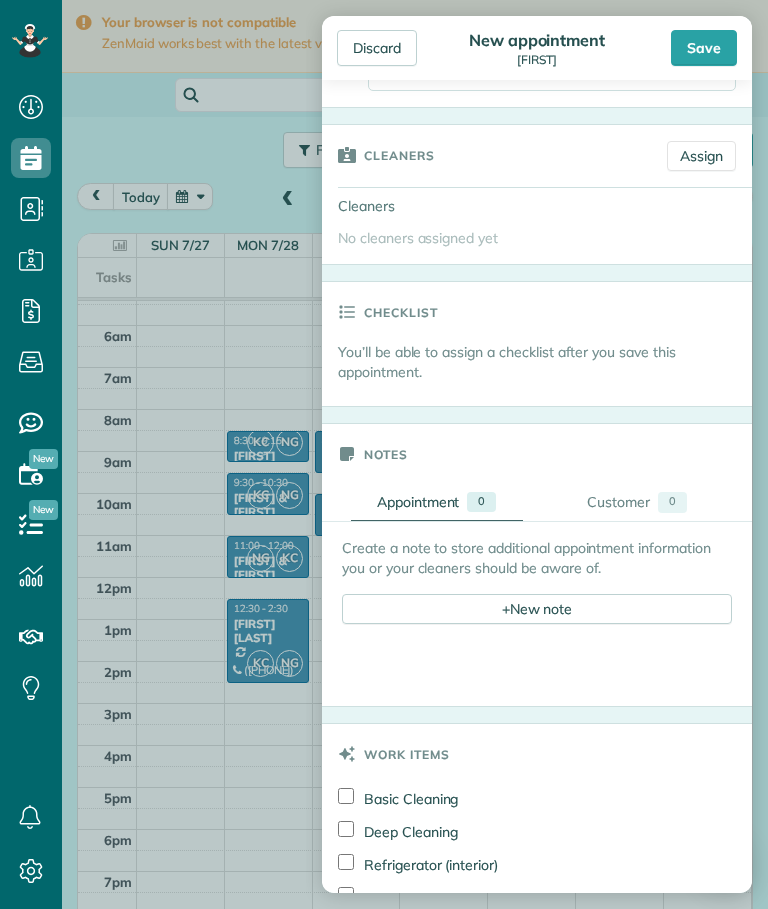 click on "Assign" at bounding box center (701, 156) 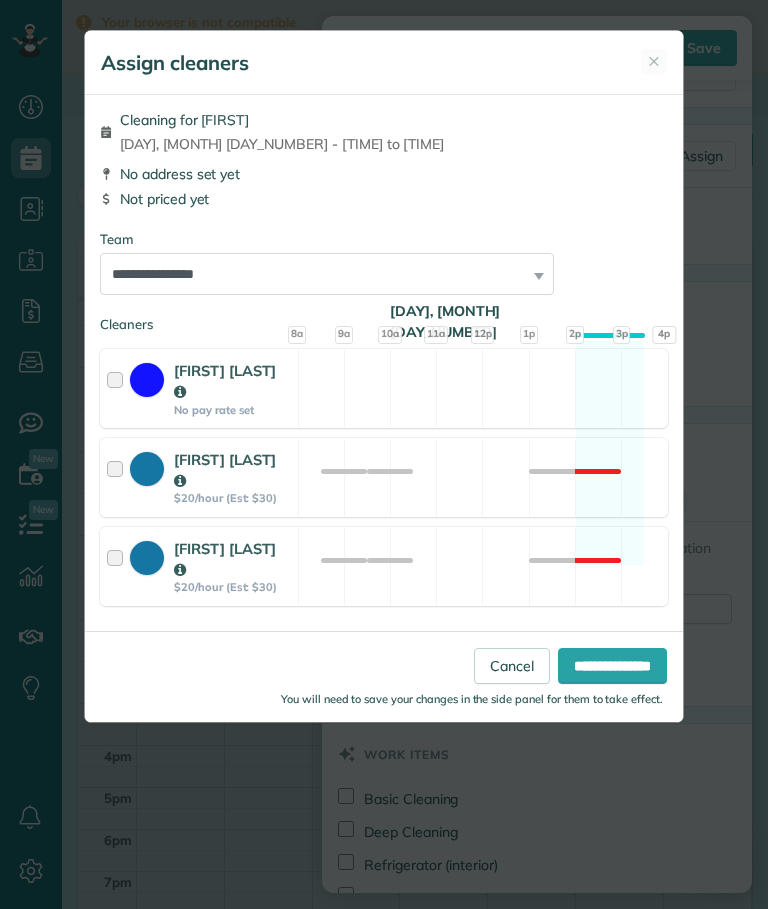 click on "[NUMBER] [STREET]
$20/hour (Est: $30)
Not available" at bounding box center (384, 477) 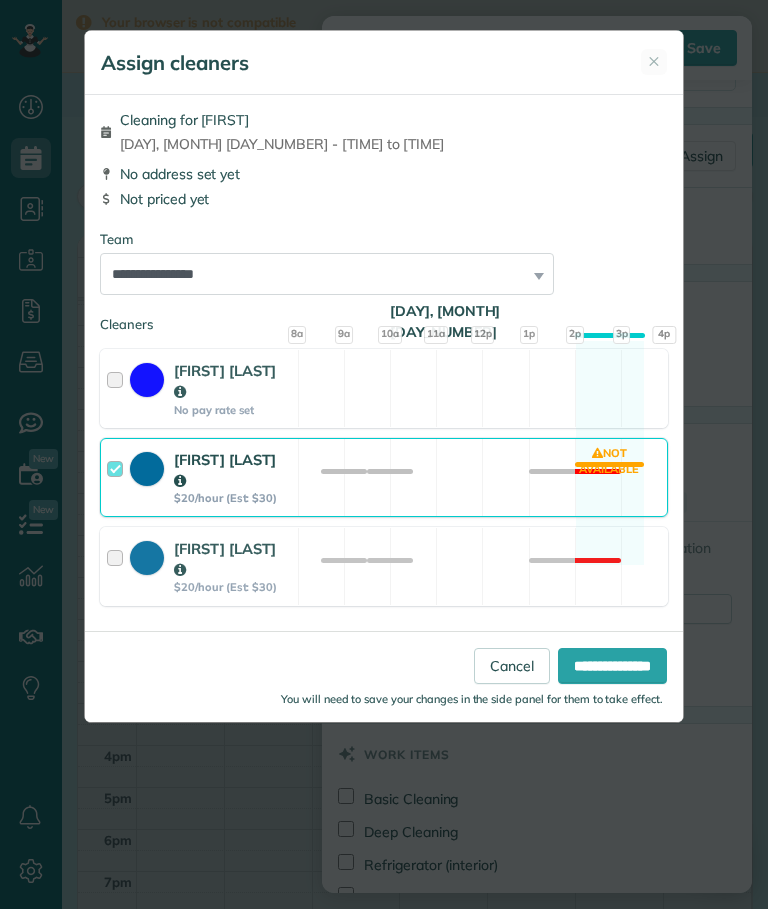 click on "[NUMBER] [STREET]
$20/hour (Est: $30)
Not available" at bounding box center [384, 566] 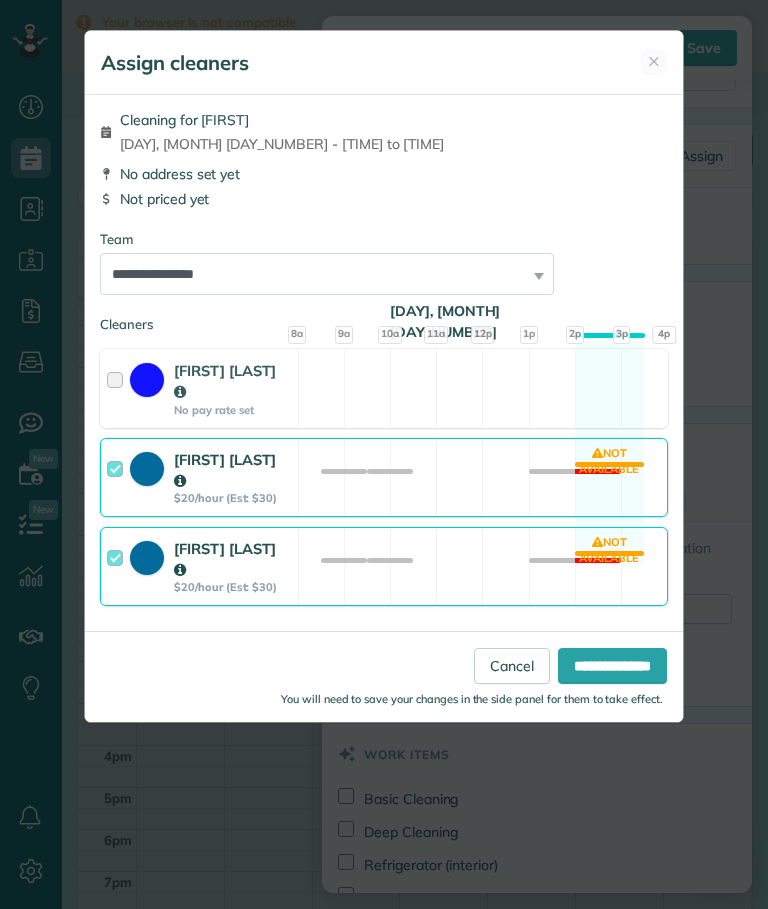 click on "**********" at bounding box center (612, 666) 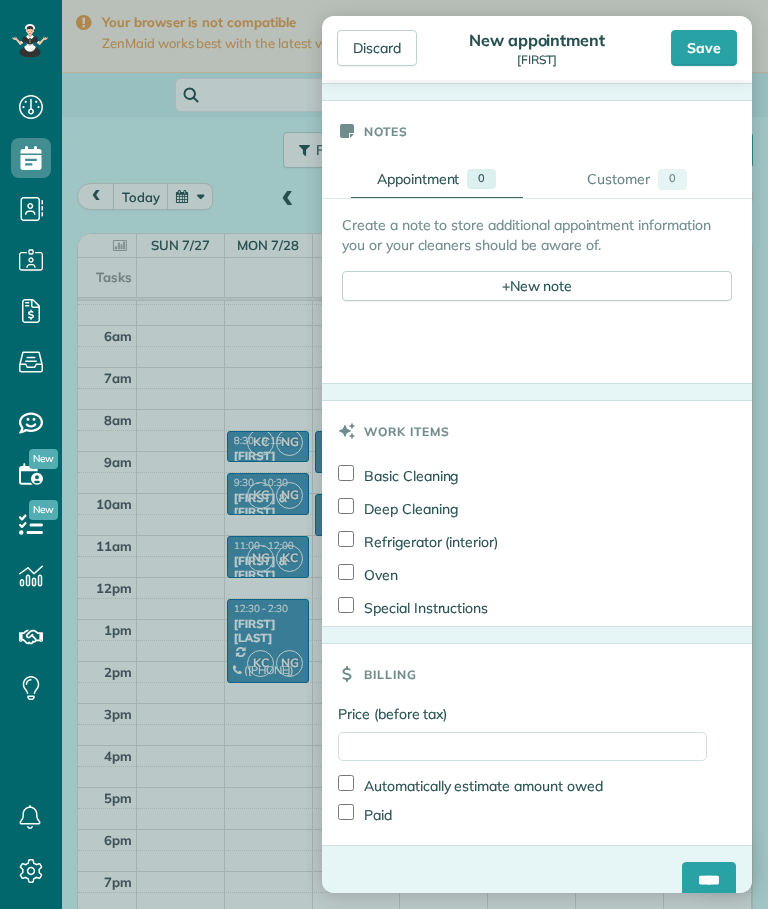 scroll, scrollTop: 745, scrollLeft: 0, axis: vertical 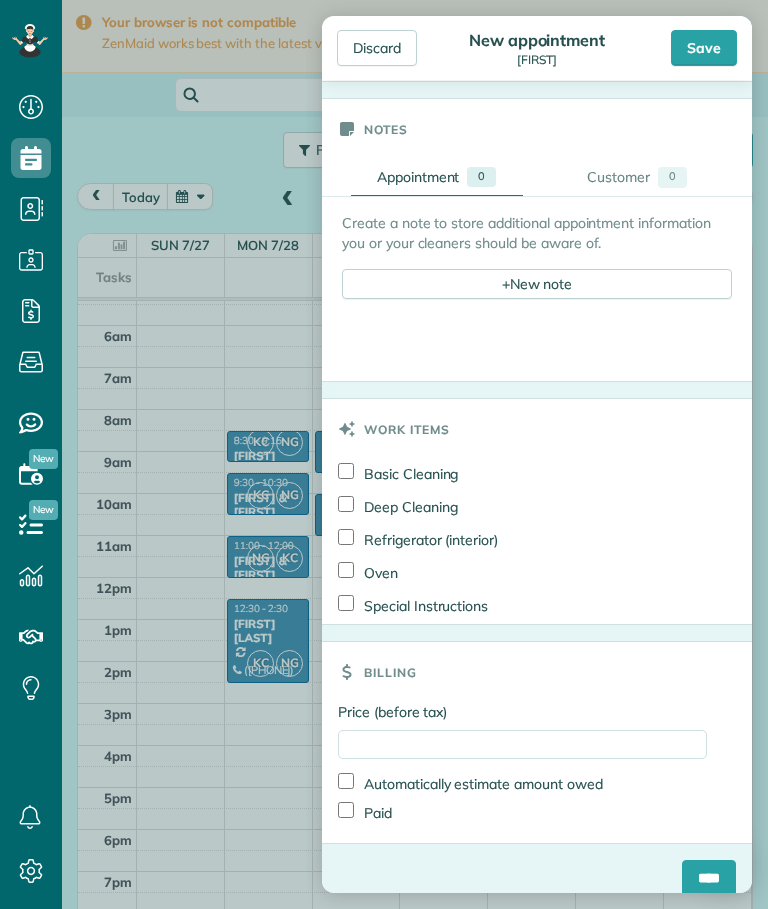 click on "Basic Cleaning" at bounding box center [398, 473] 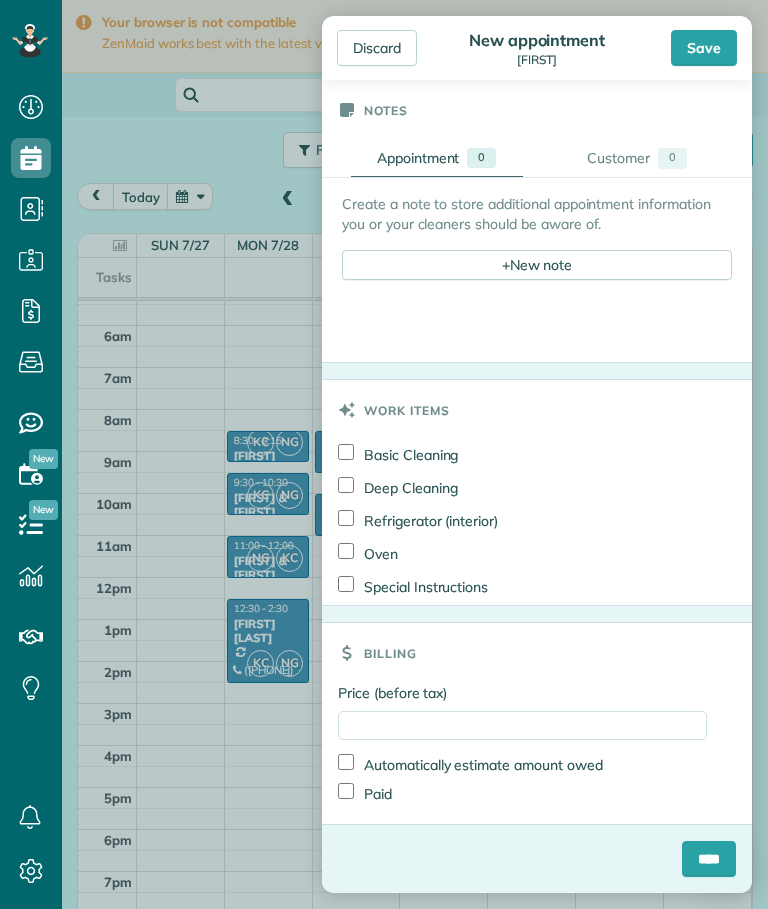 scroll, scrollTop: 764, scrollLeft: 0, axis: vertical 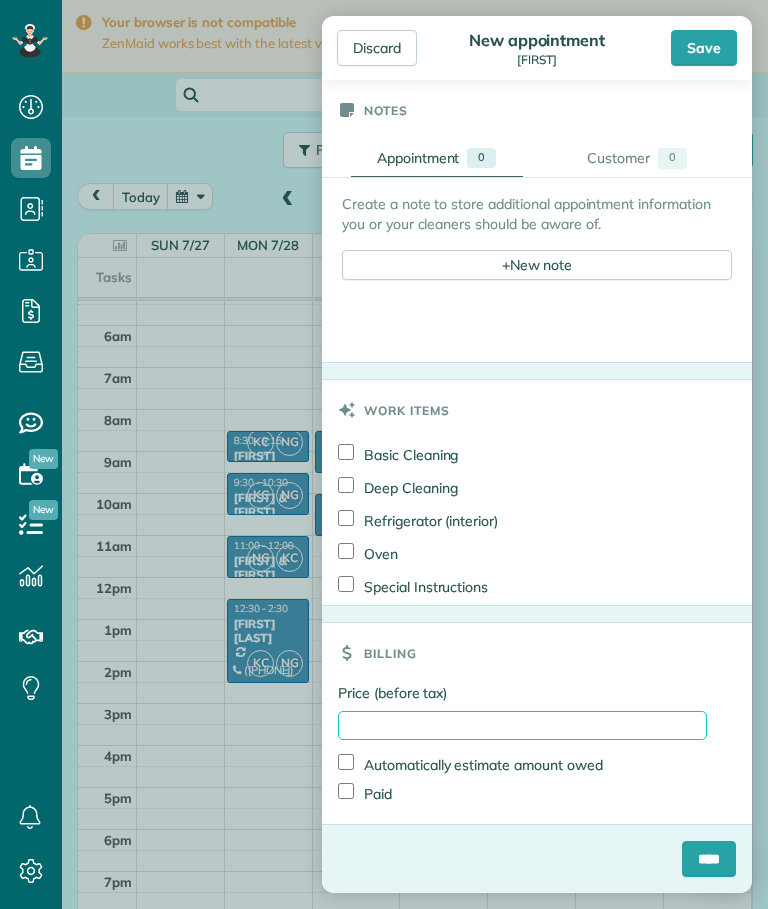 click on "Price (before tax)" at bounding box center (522, 725) 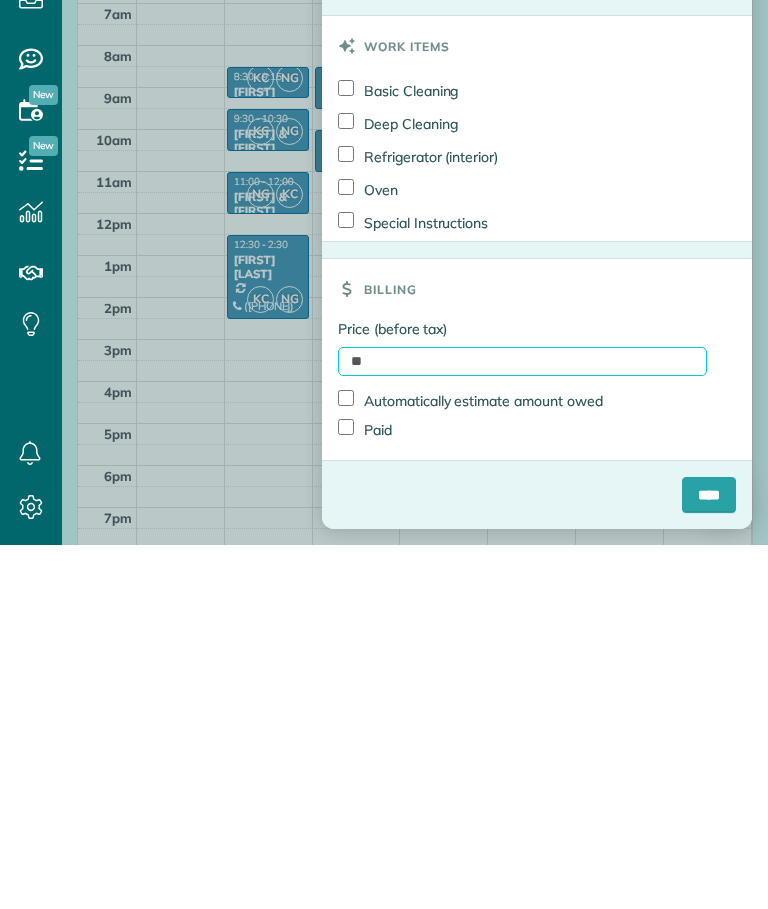 type on "*" 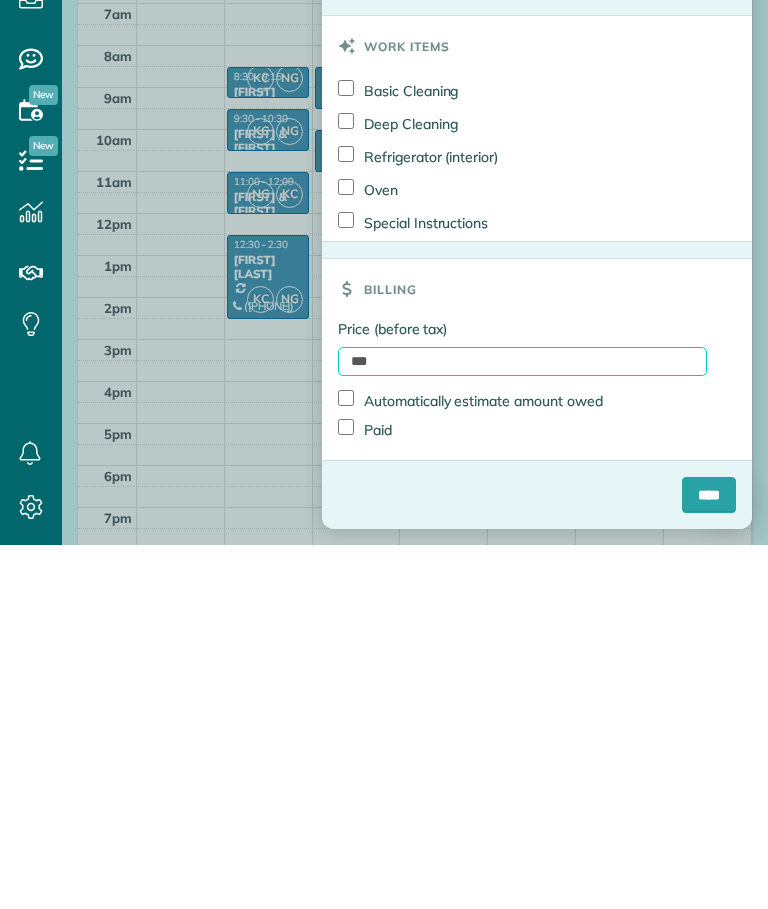 type on "***" 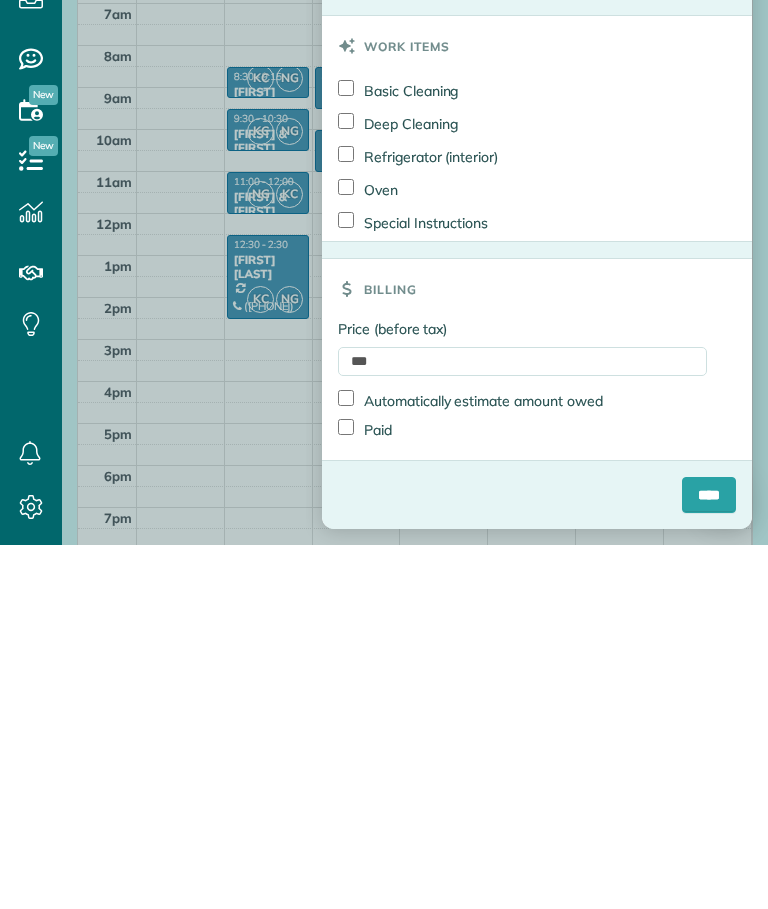 click on "****" at bounding box center [709, 859] 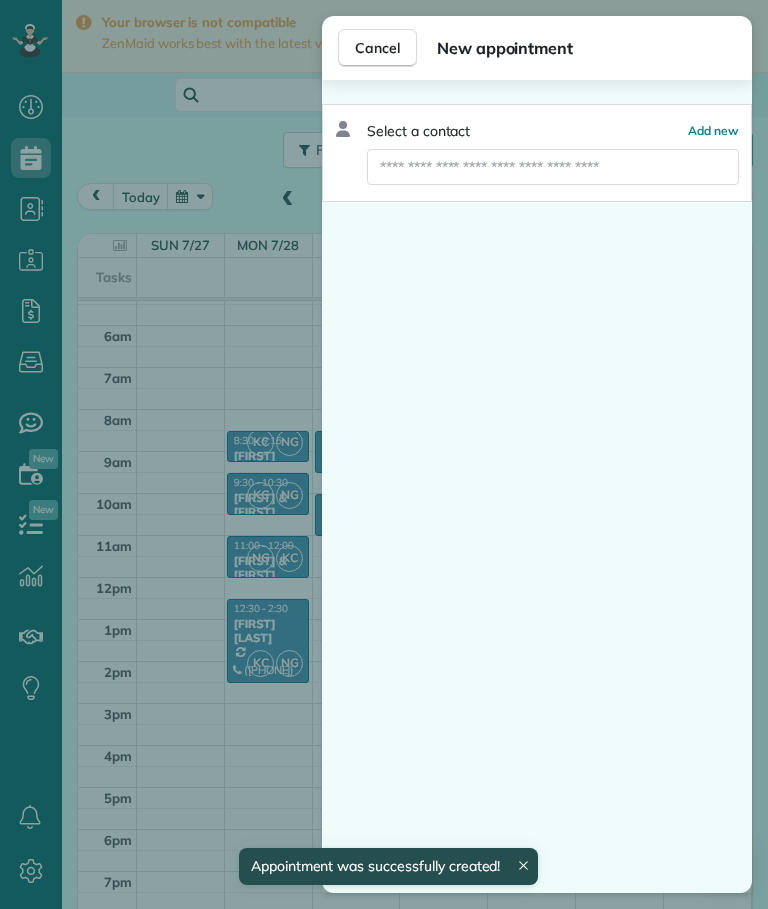 scroll, scrollTop: 59, scrollLeft: 0, axis: vertical 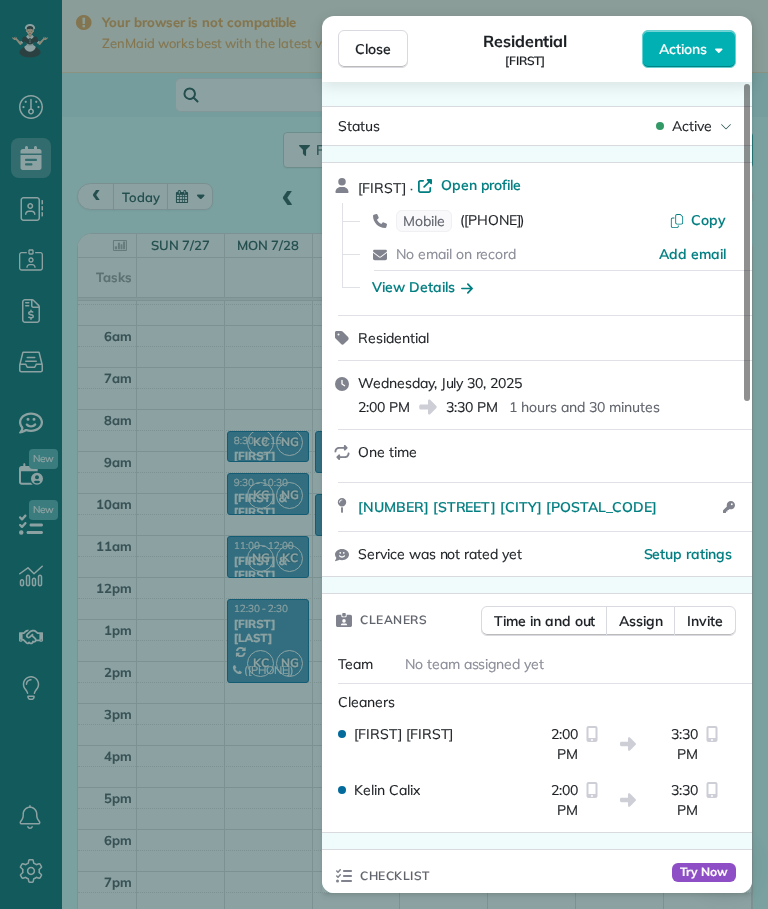 click on "Close" at bounding box center (373, 49) 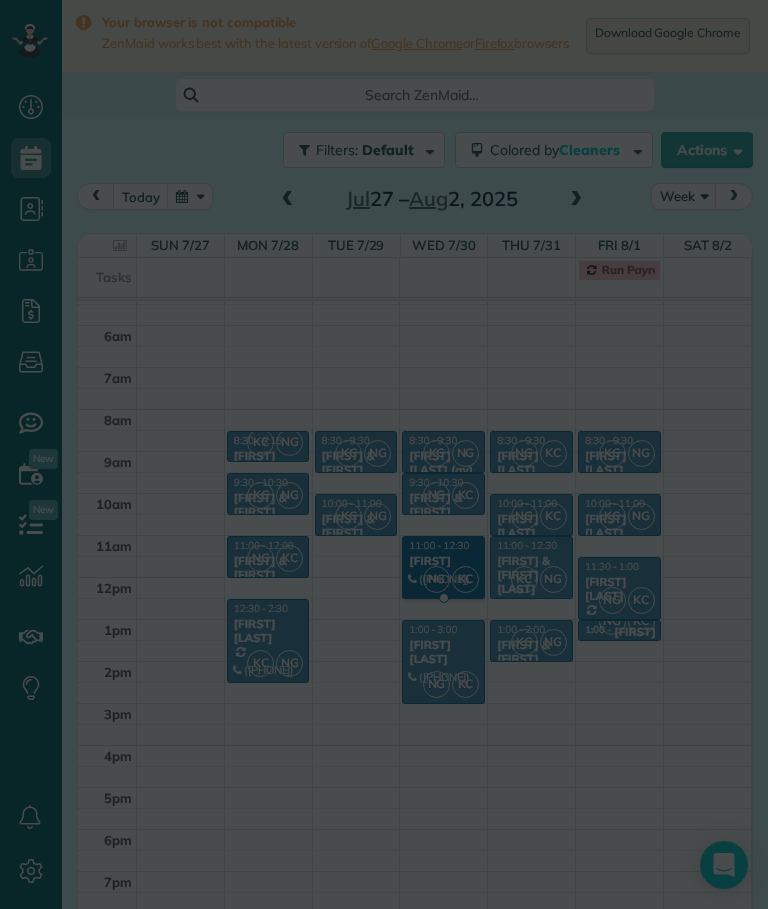 scroll, scrollTop: 59, scrollLeft: 0, axis: vertical 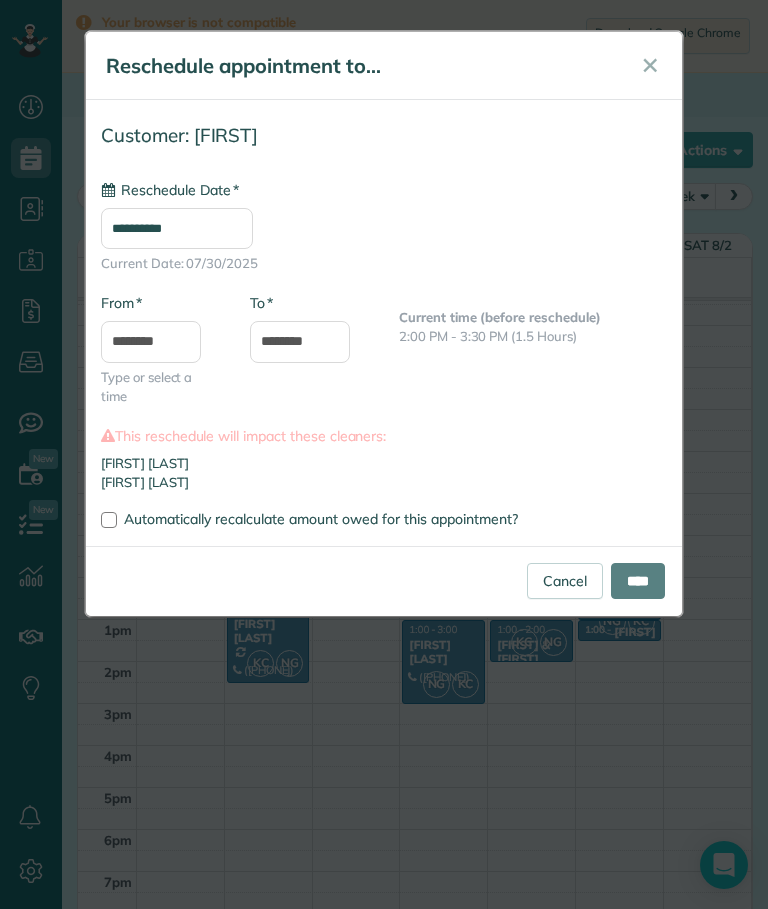 type on "**********" 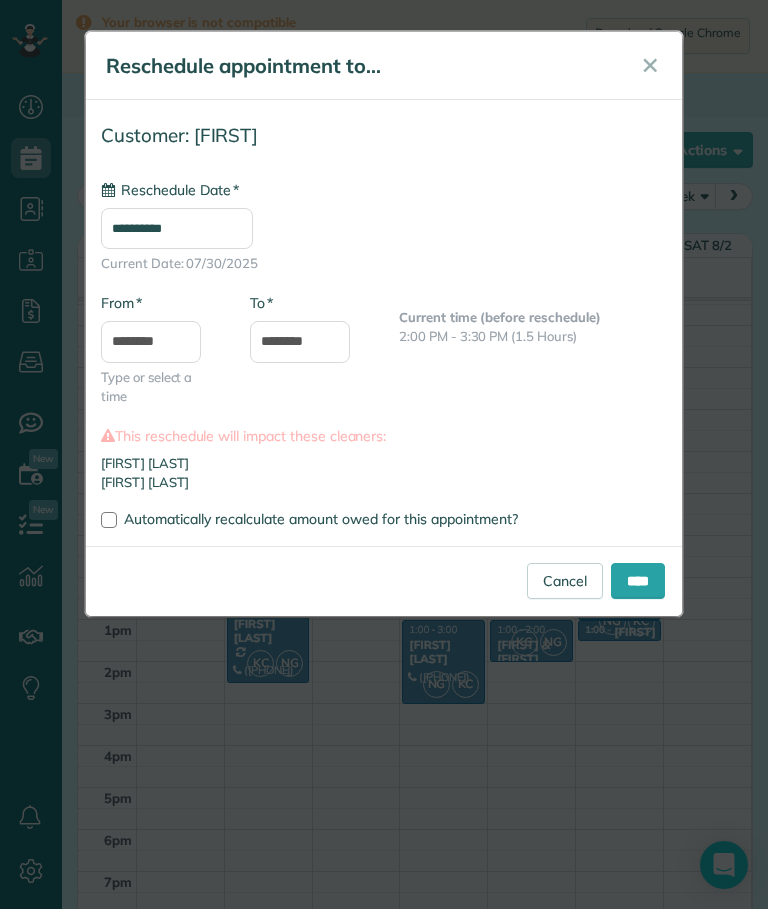 click on "****" at bounding box center (638, 581) 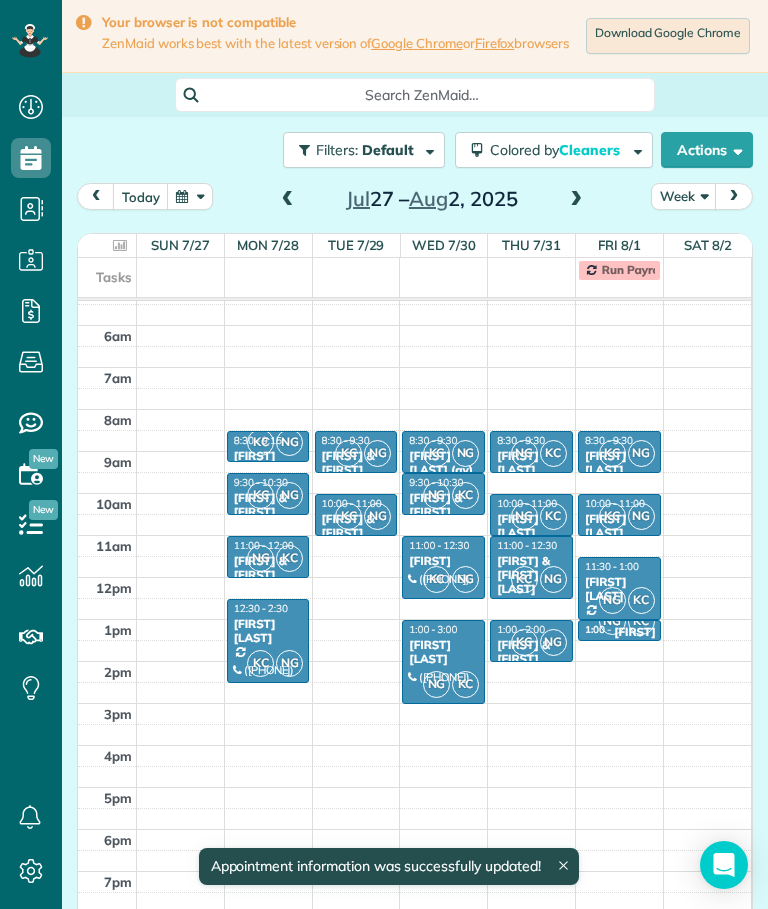 scroll, scrollTop: 59, scrollLeft: 0, axis: vertical 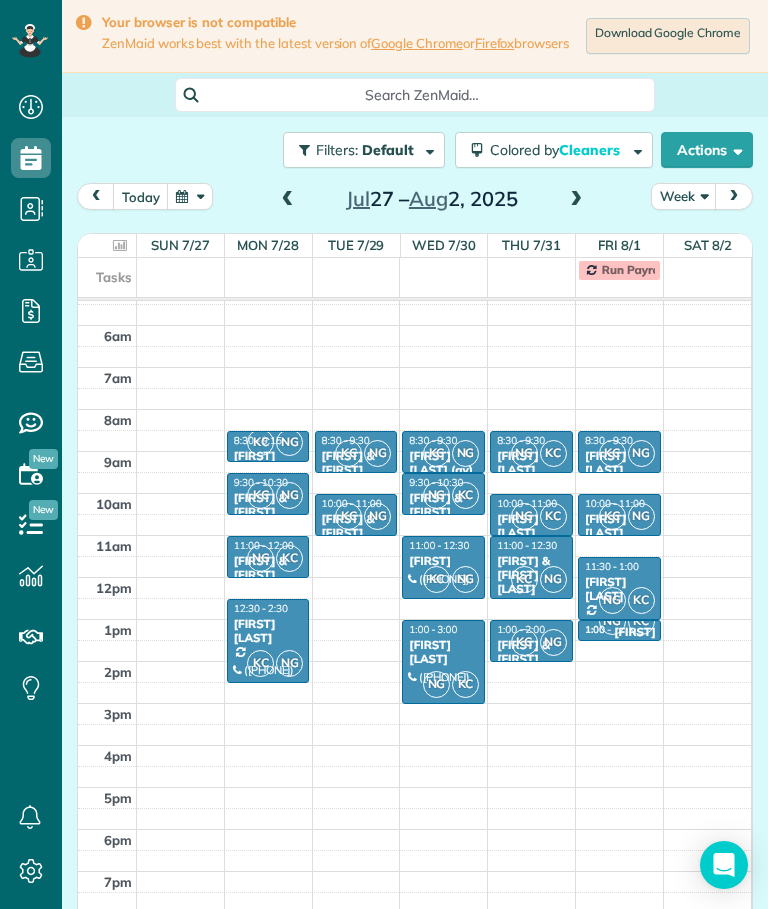 click at bounding box center [107, 245] 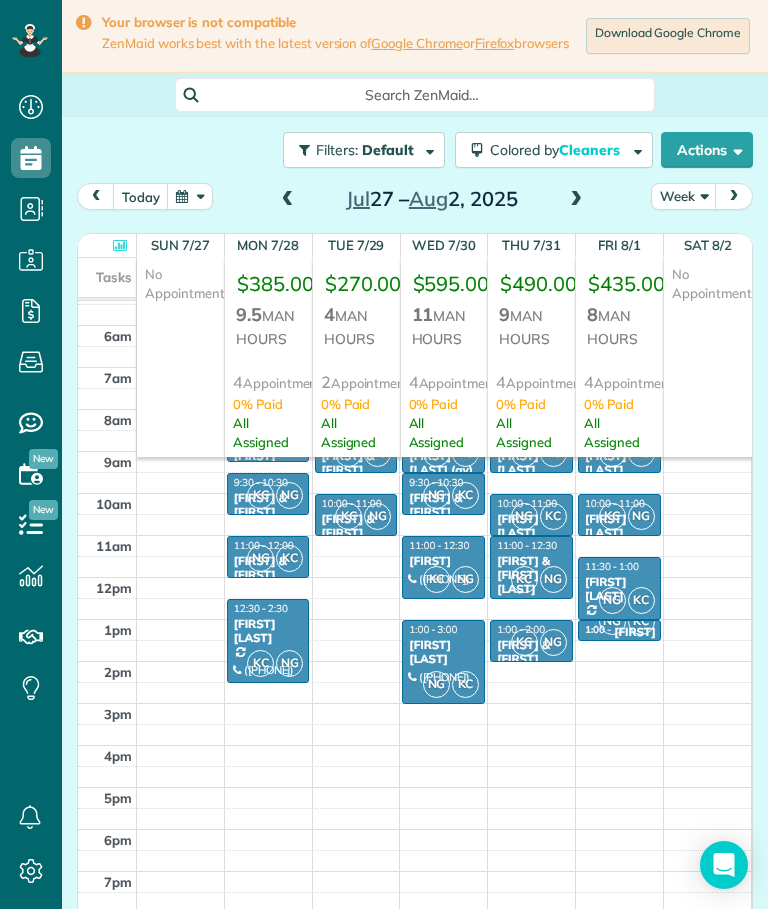 click at bounding box center (107, 245) 